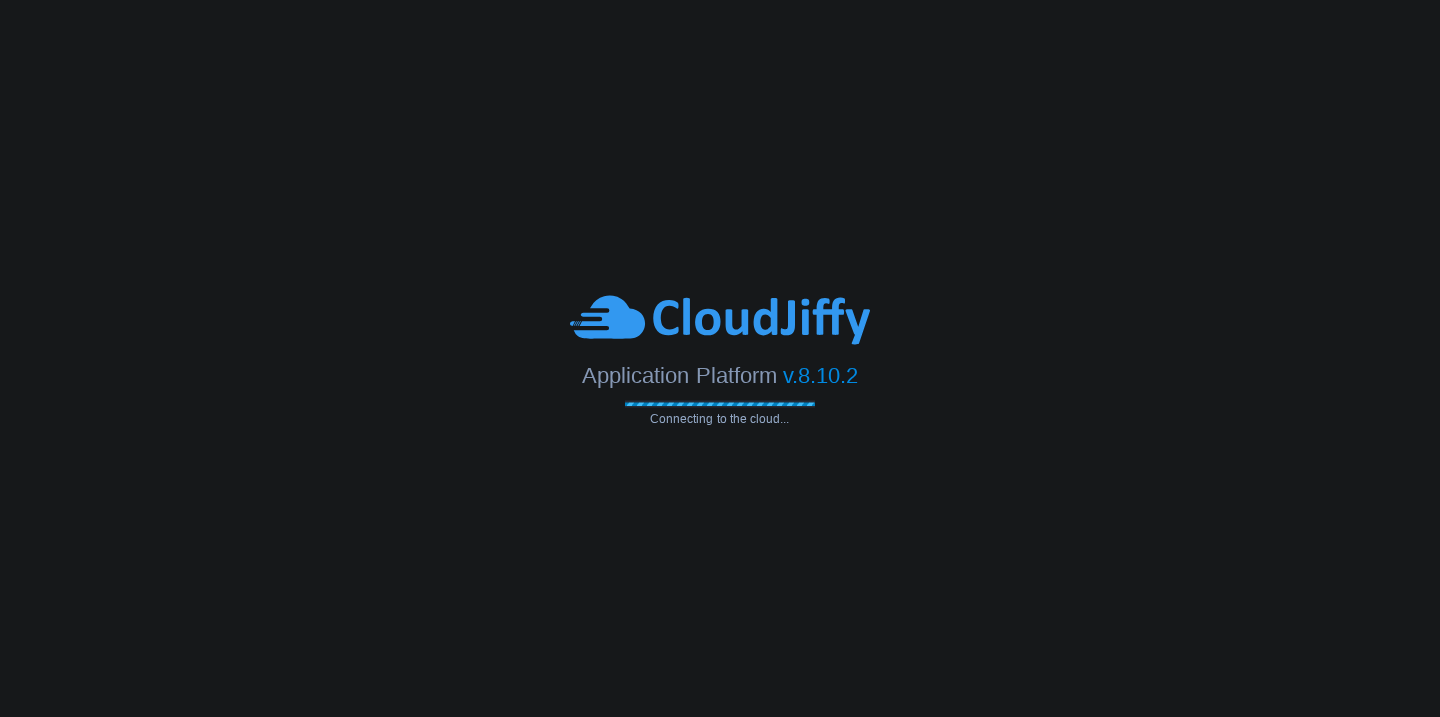 scroll, scrollTop: 0, scrollLeft: 0, axis: both 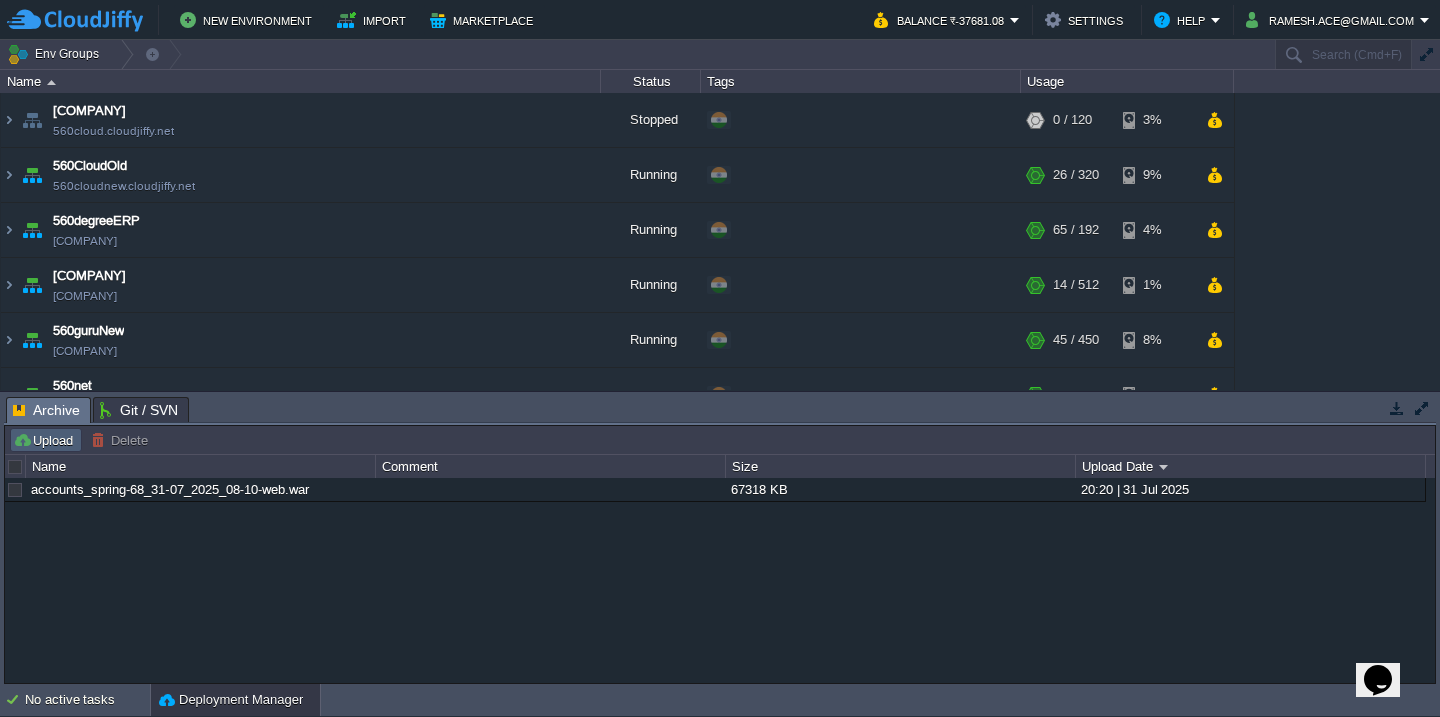 click on "Upload" at bounding box center [46, 440] 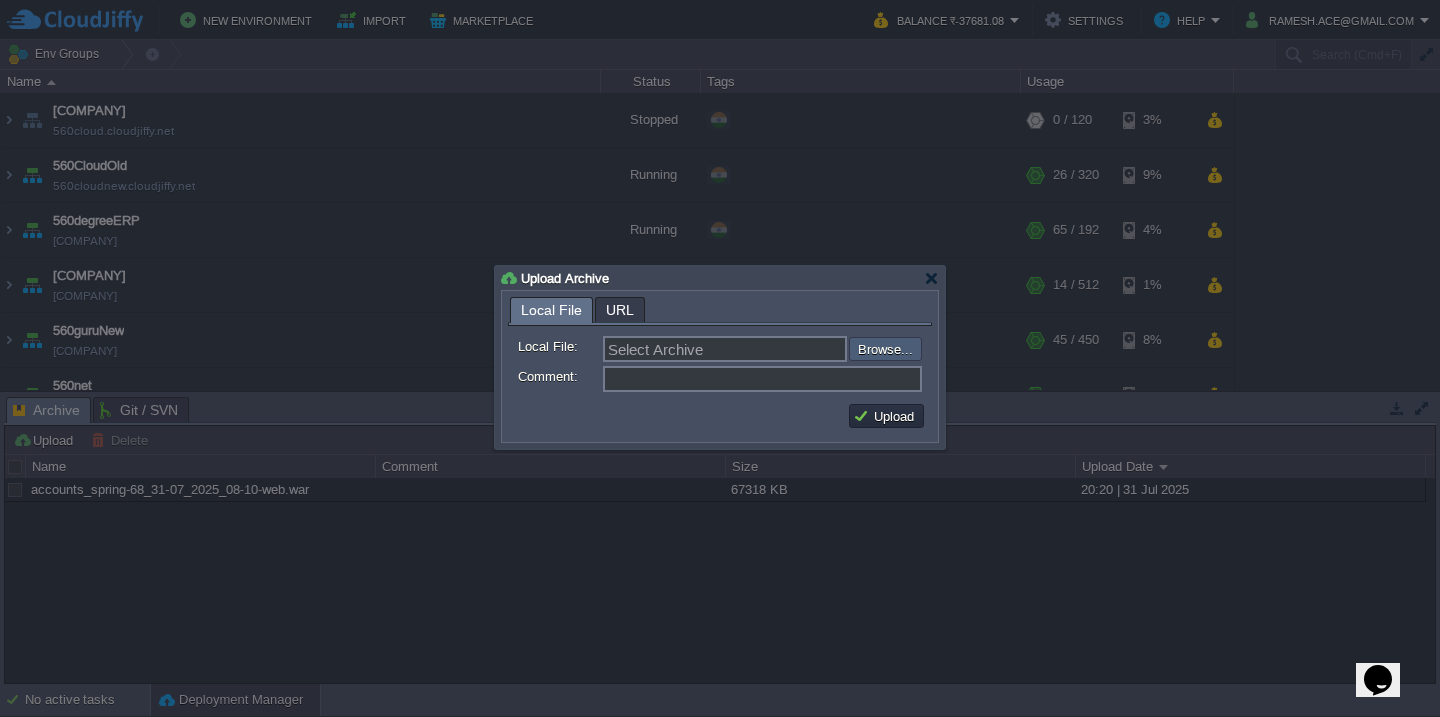 click at bounding box center (795, 349) 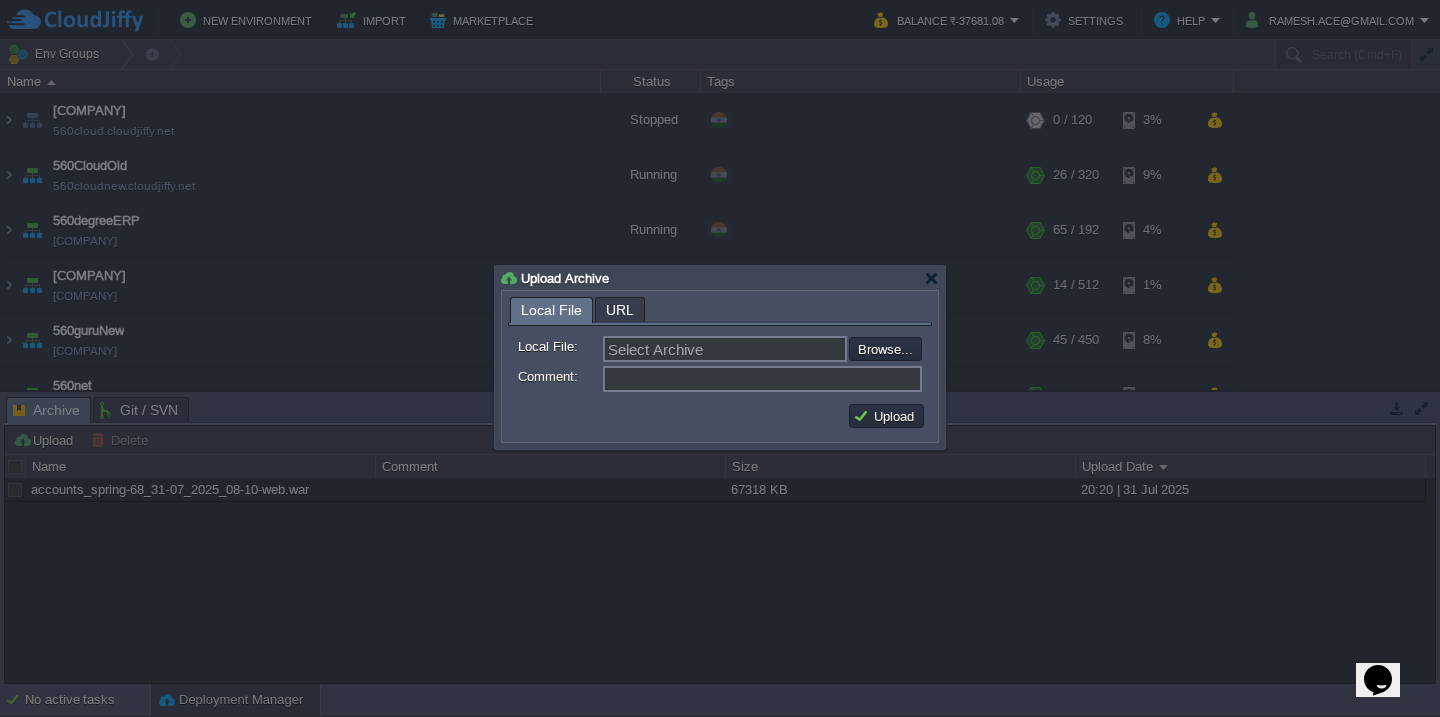 type on "C:\fakepath\HRMS_[DATE]-[TIME].war" 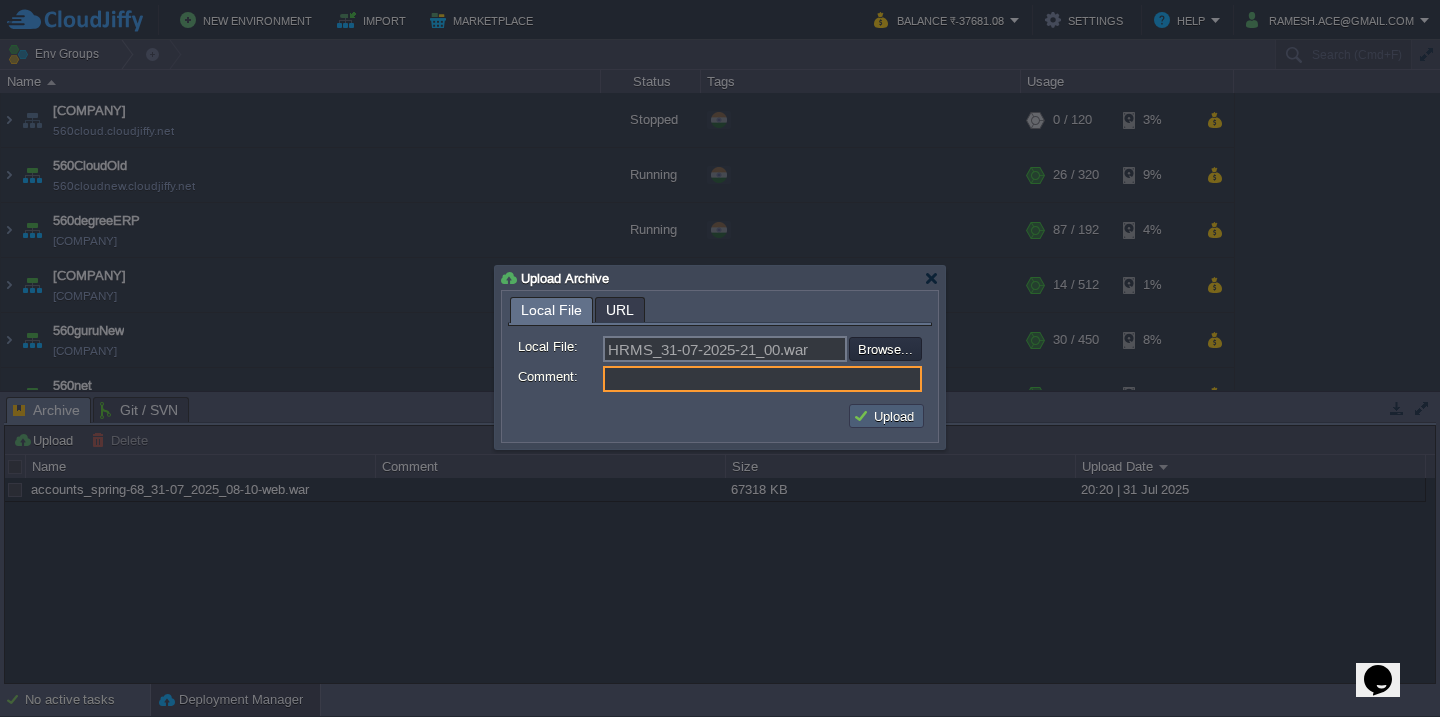 click on "Upload" at bounding box center [886, 416] 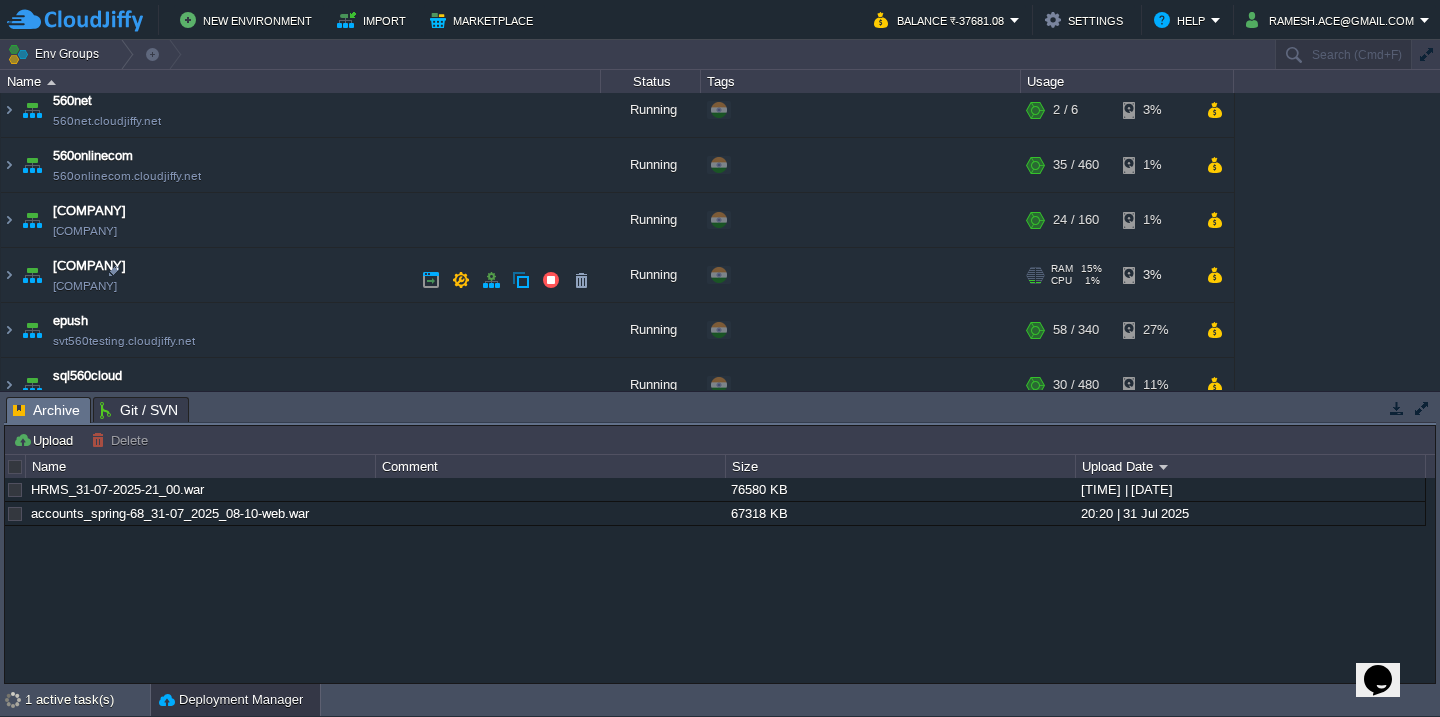 scroll, scrollTop: 283, scrollLeft: 0, axis: vertical 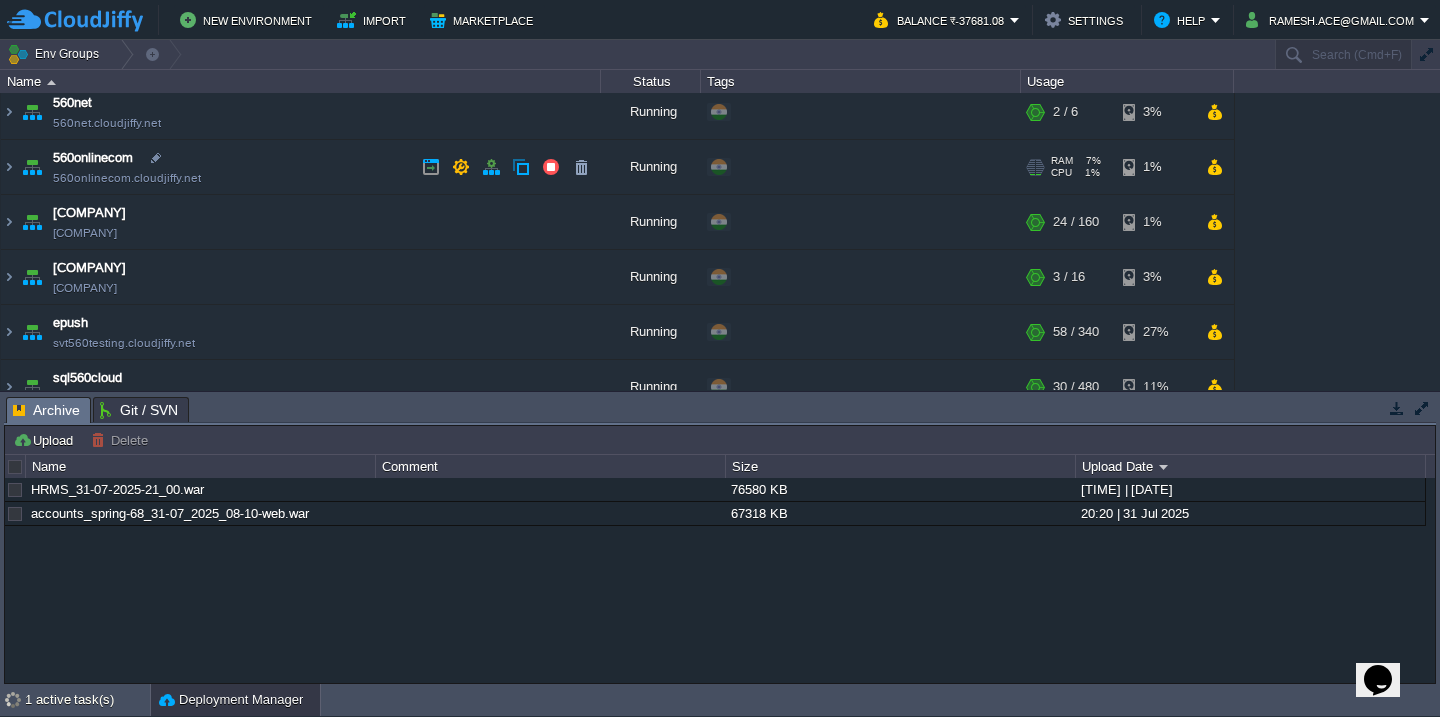 click on "[COMPANY] [COMPANY]" at bounding box center (301, 167) 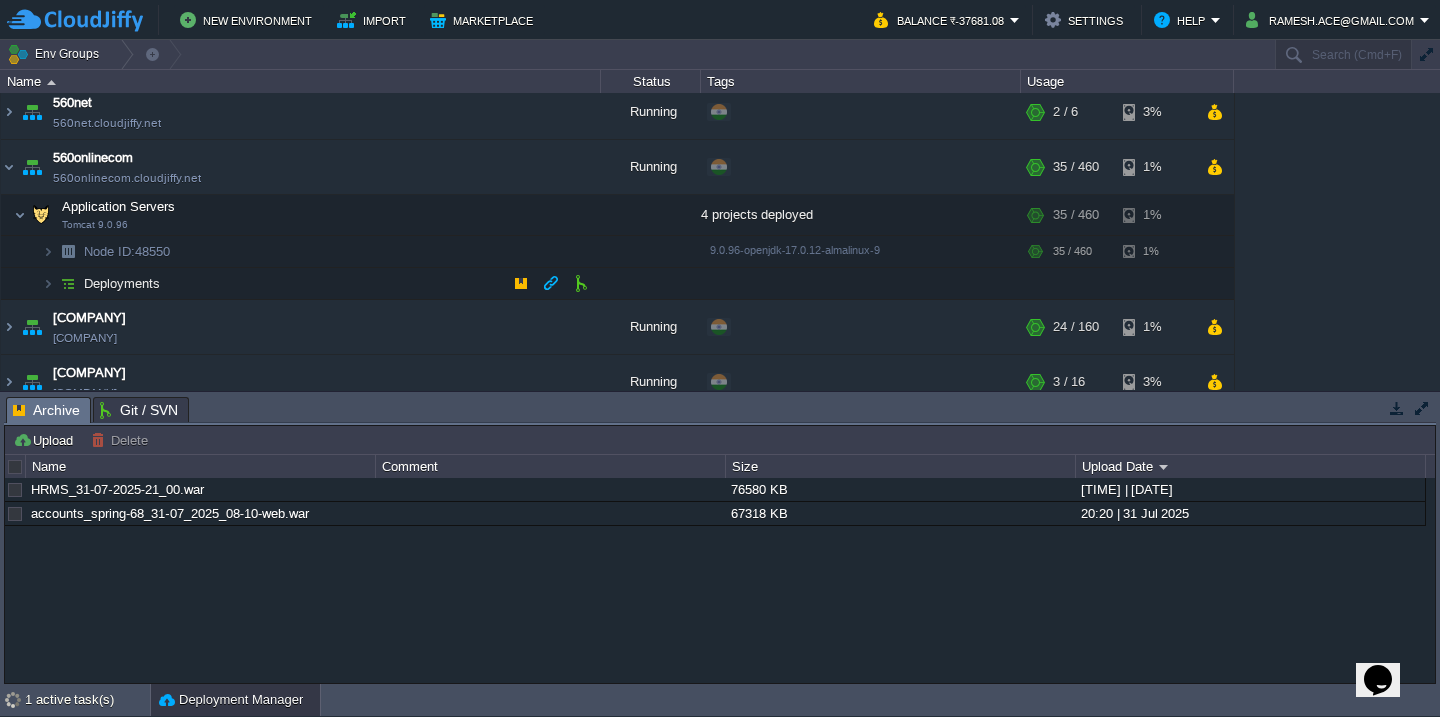 click on "Deployments" at bounding box center [301, 284] 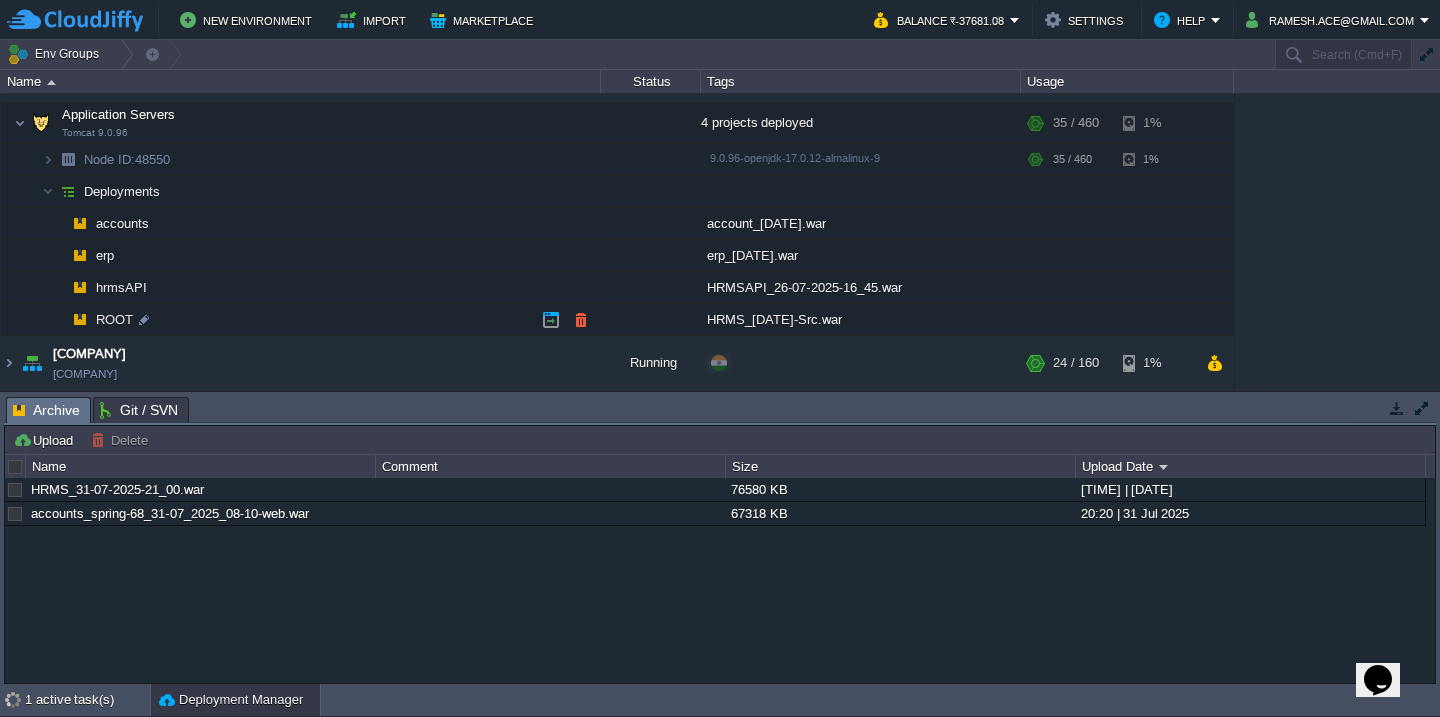 scroll, scrollTop: 383, scrollLeft: 0, axis: vertical 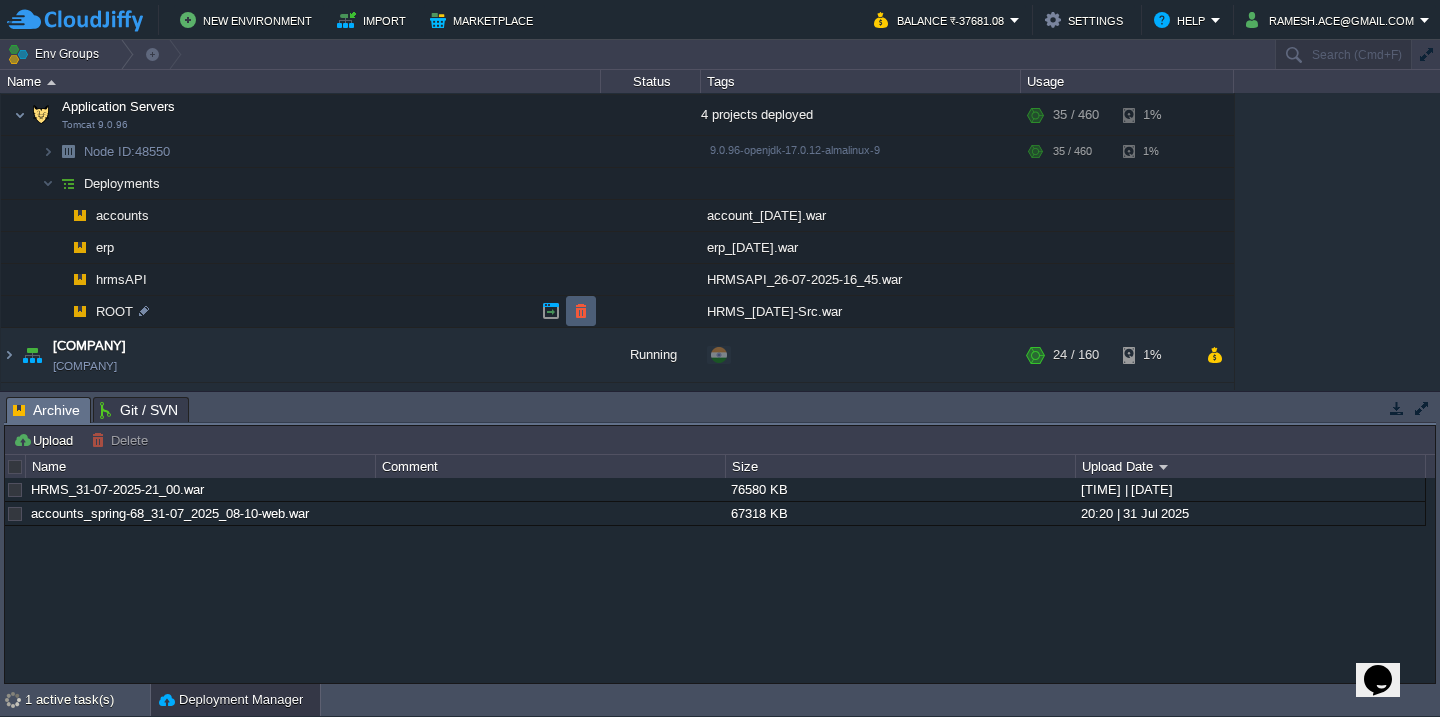 click at bounding box center [581, 311] 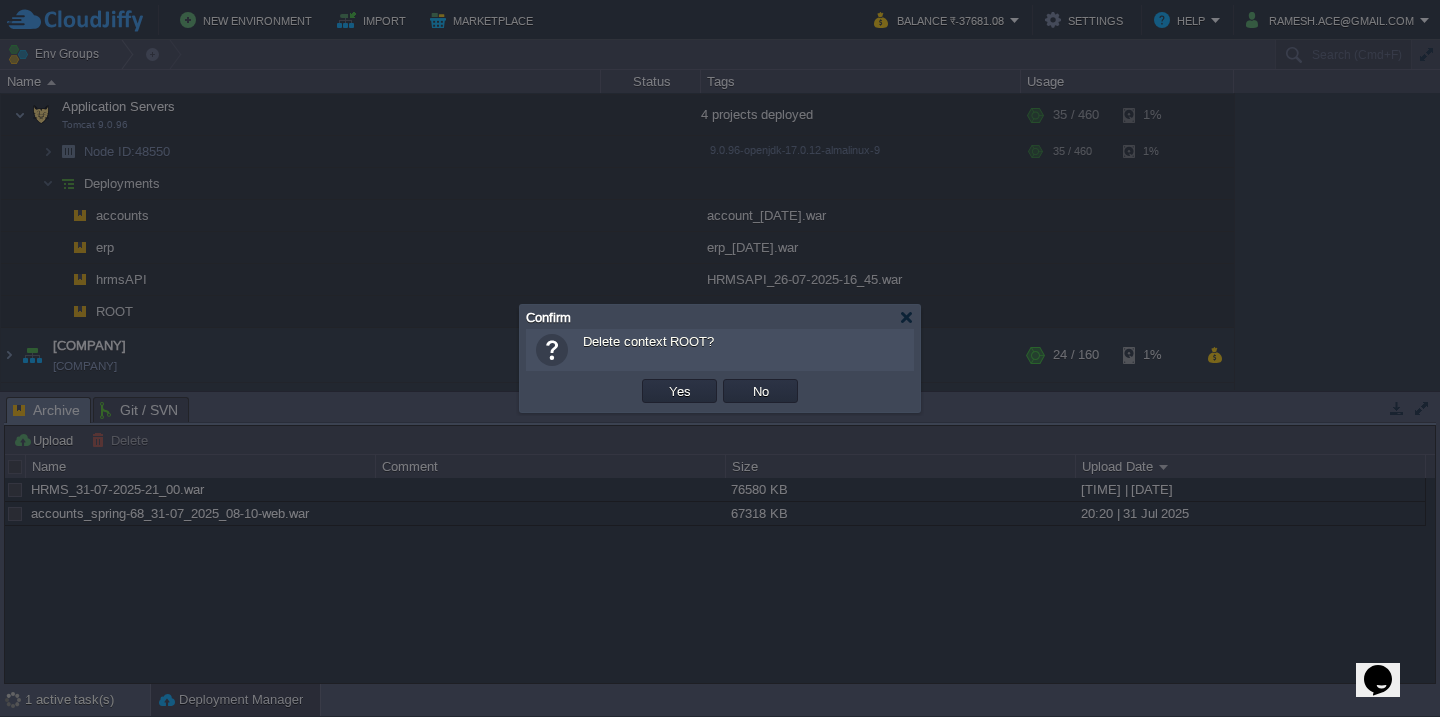 type 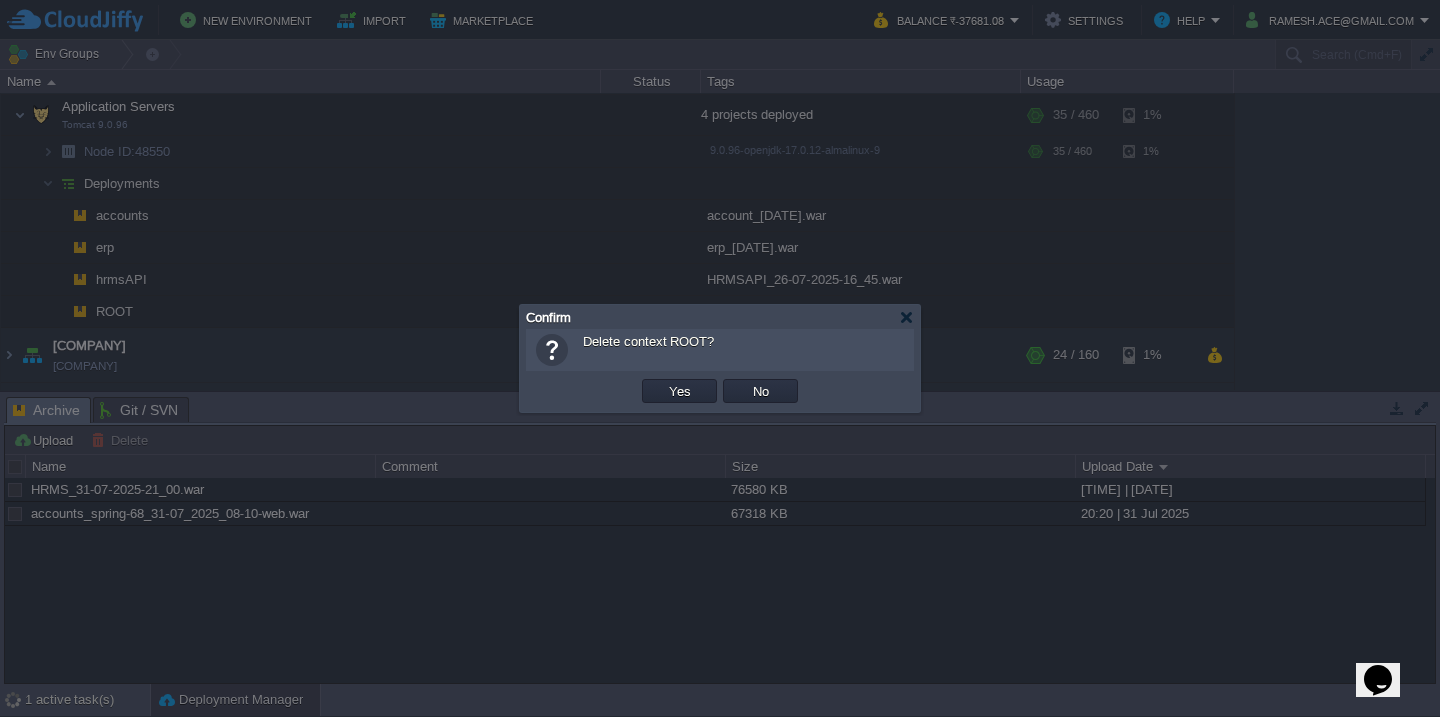 click on "Yes" at bounding box center [680, 391] 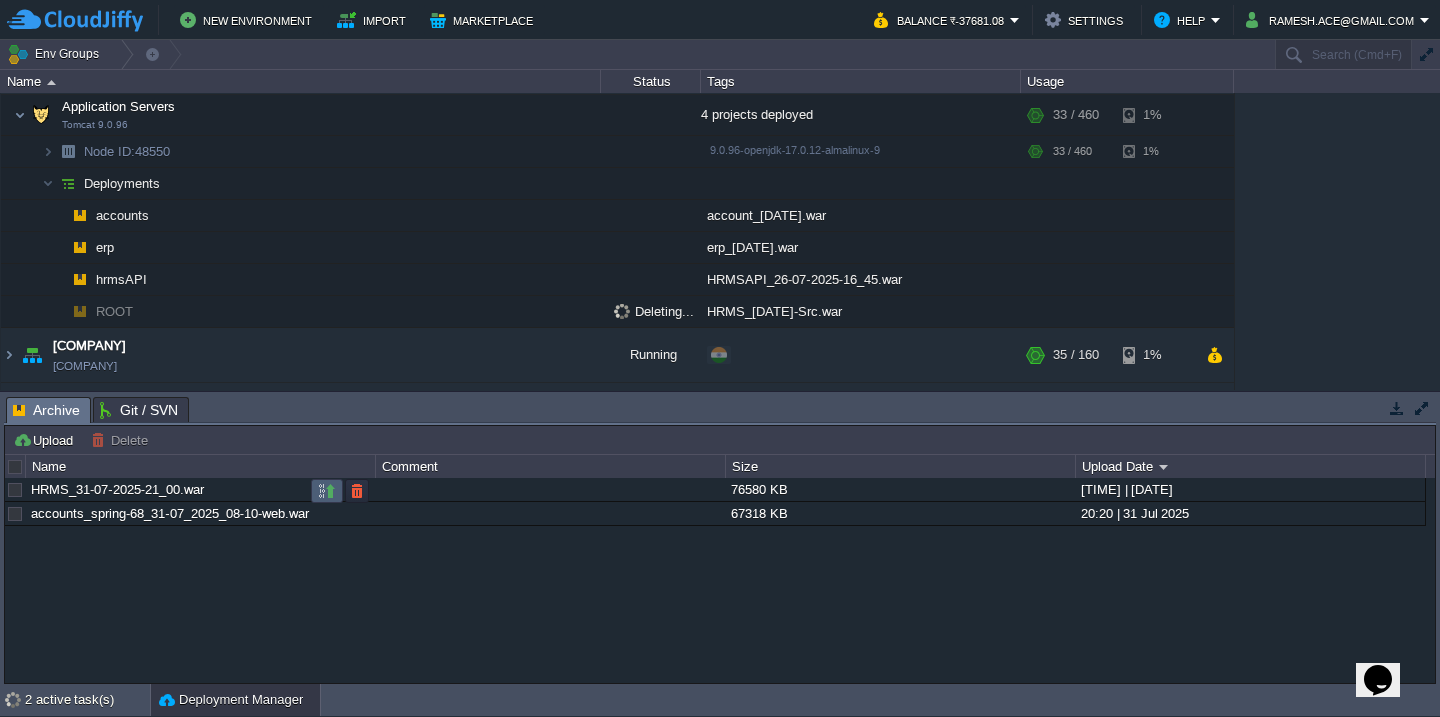 click at bounding box center [327, 491] 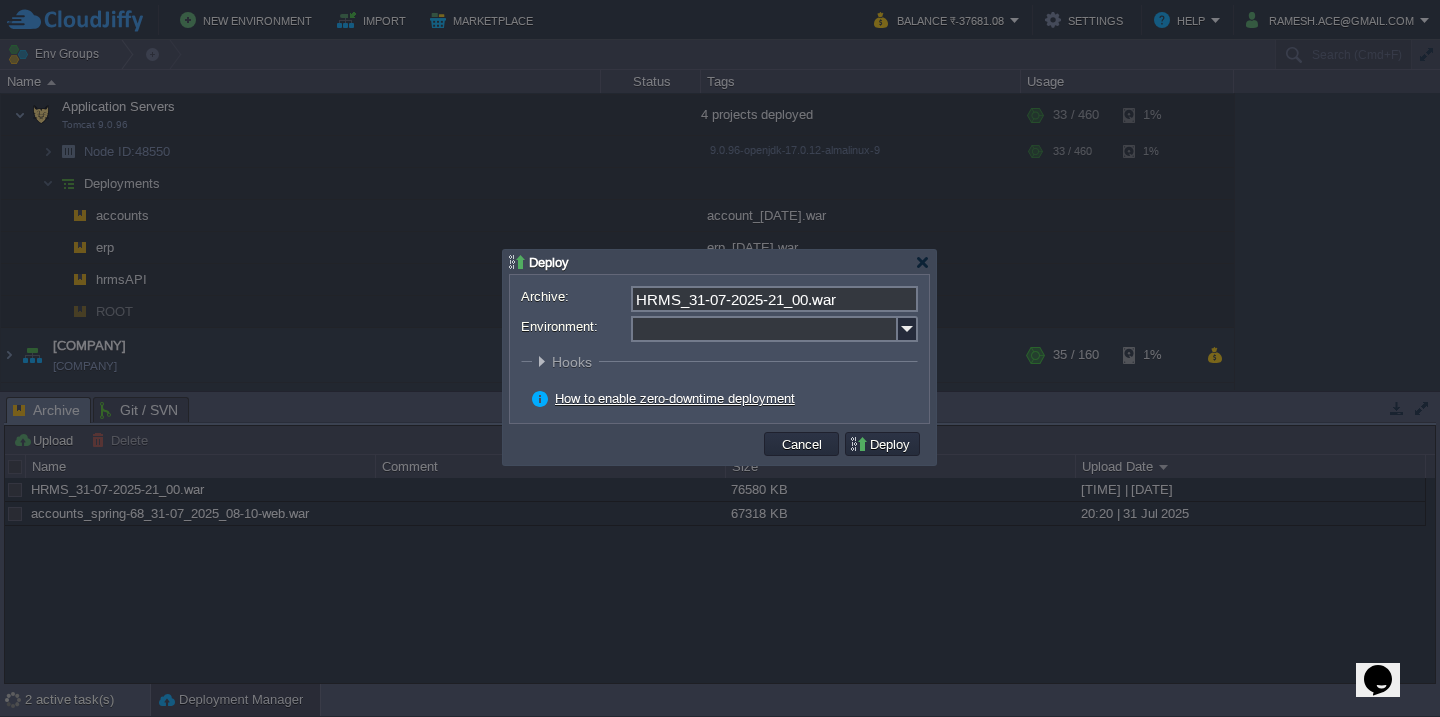 click on "Environment:" at bounding box center (764, 329) 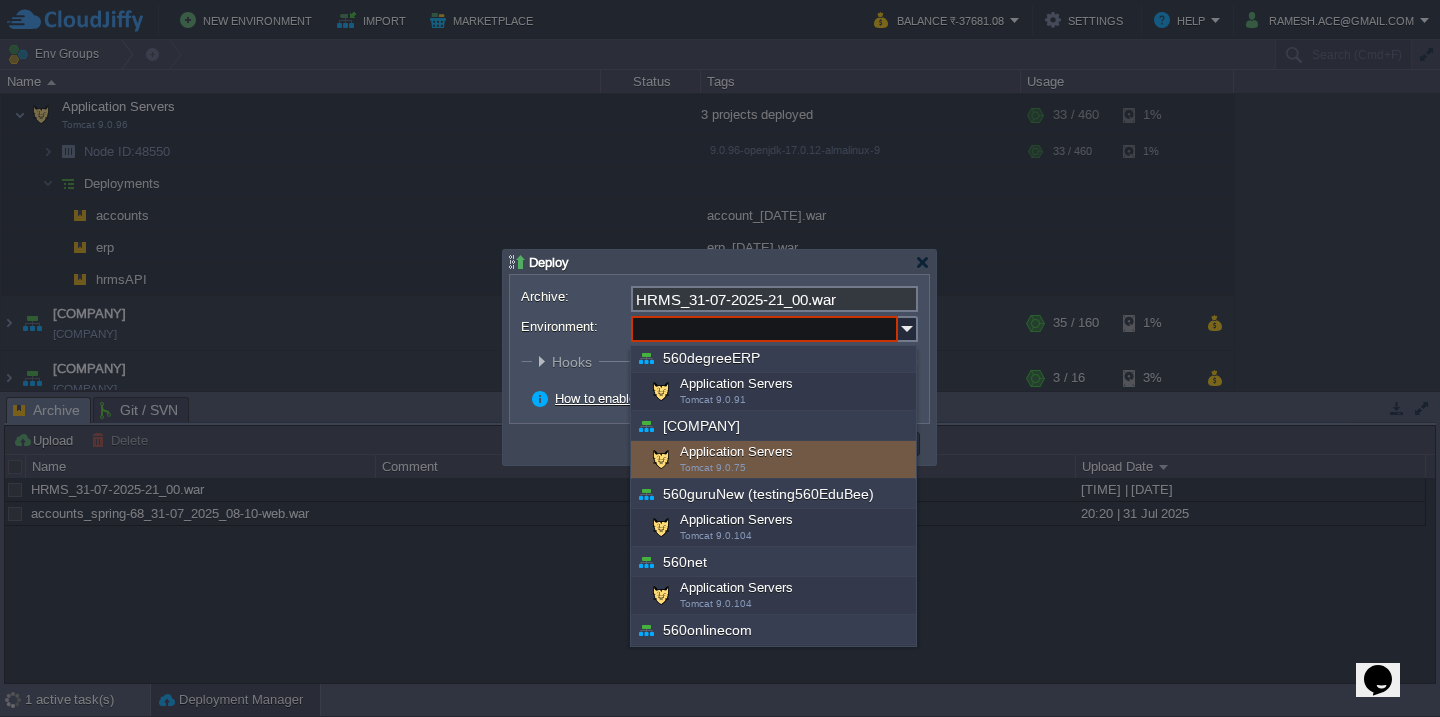 scroll, scrollTop: 244, scrollLeft: 0, axis: vertical 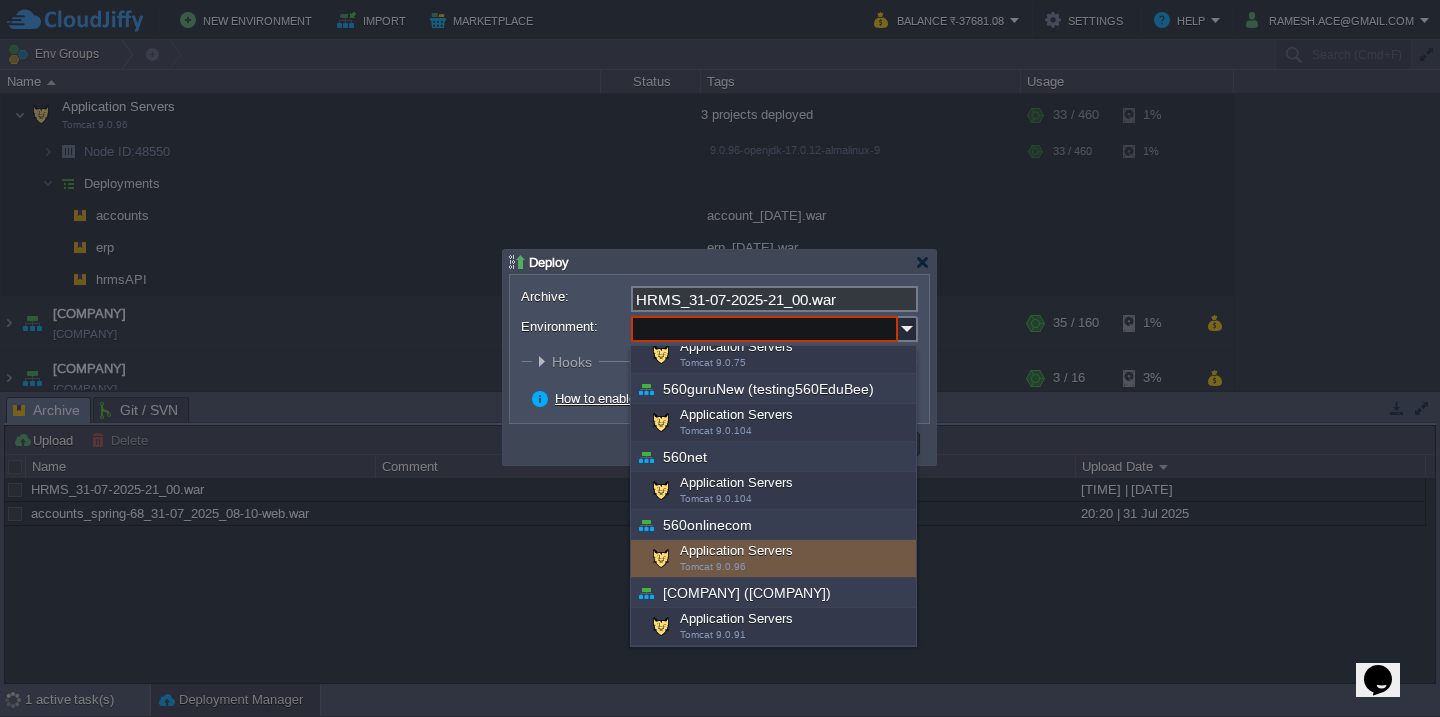 click on "Application Servers Tomcat 9.0.96" at bounding box center [773, 559] 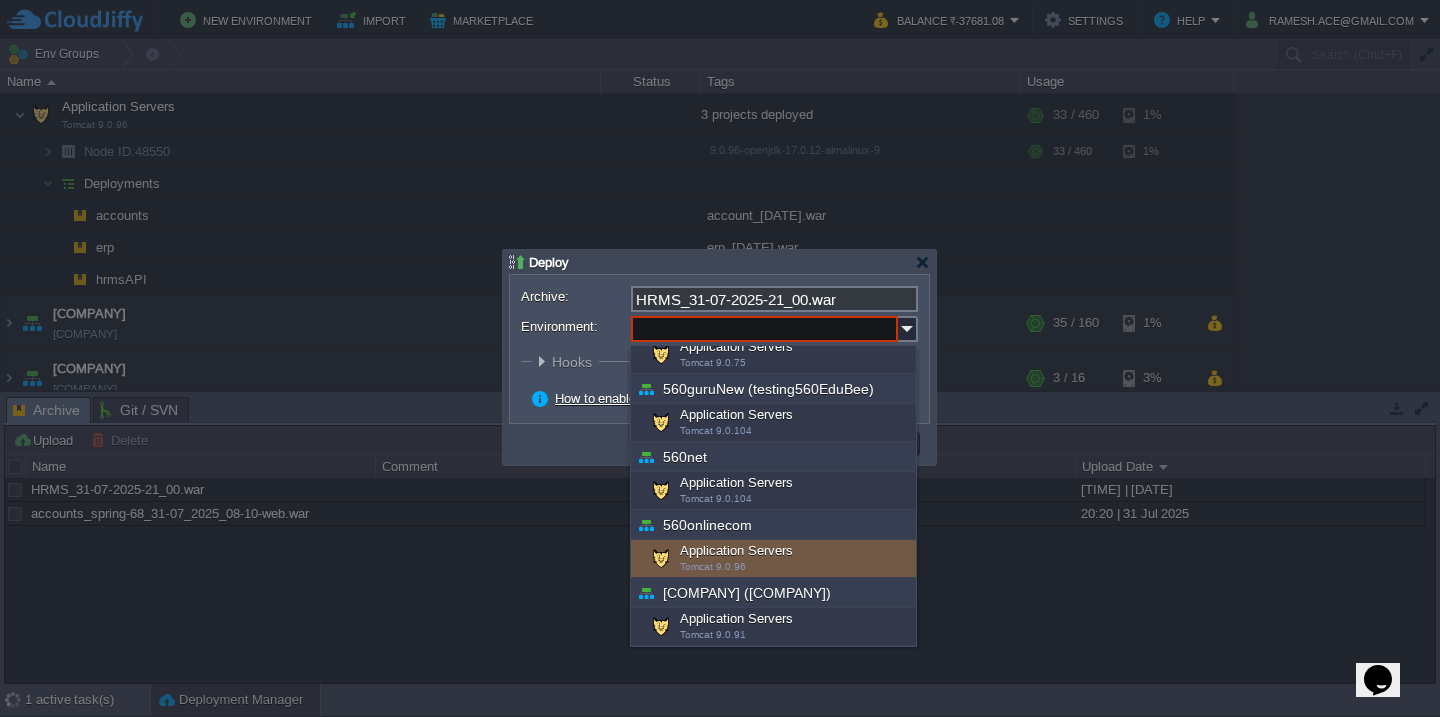 type on "Application Servers (560onlinecom)" 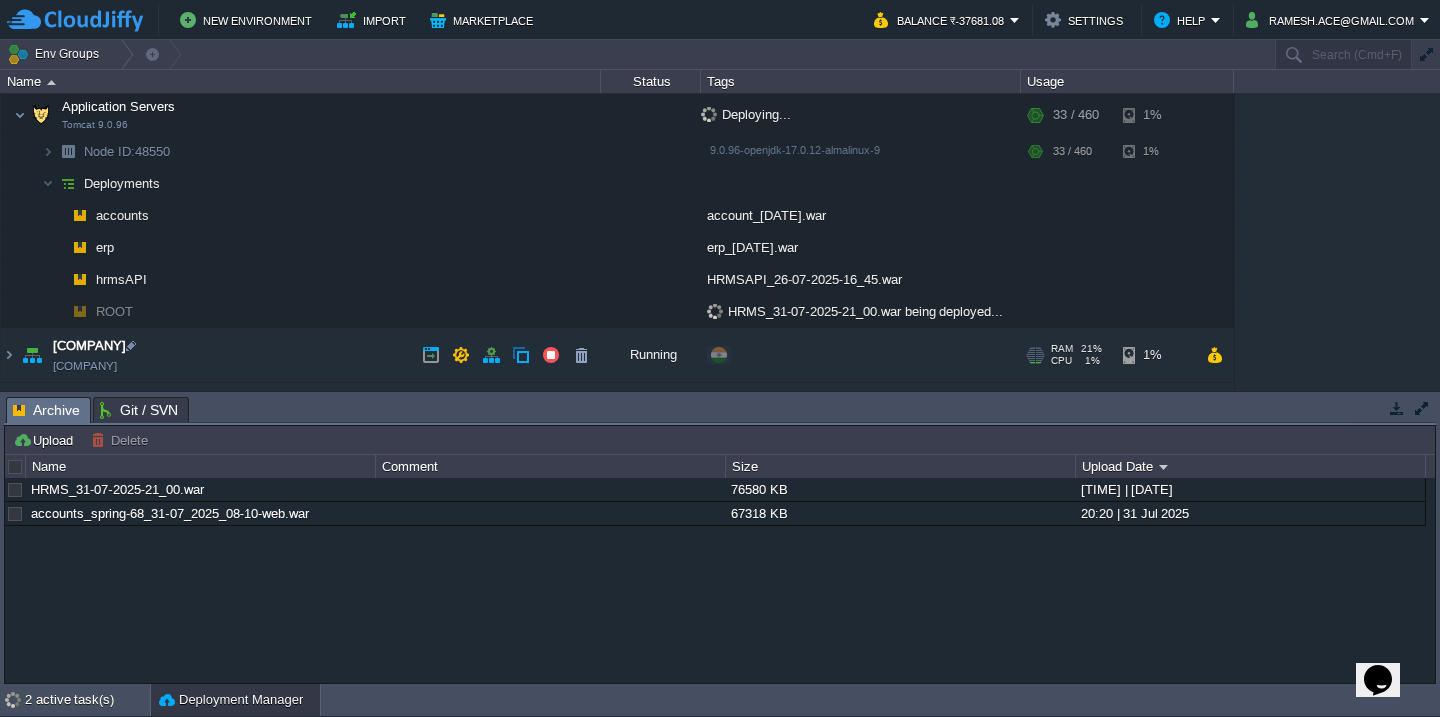 scroll, scrollTop: 0, scrollLeft: 0, axis: both 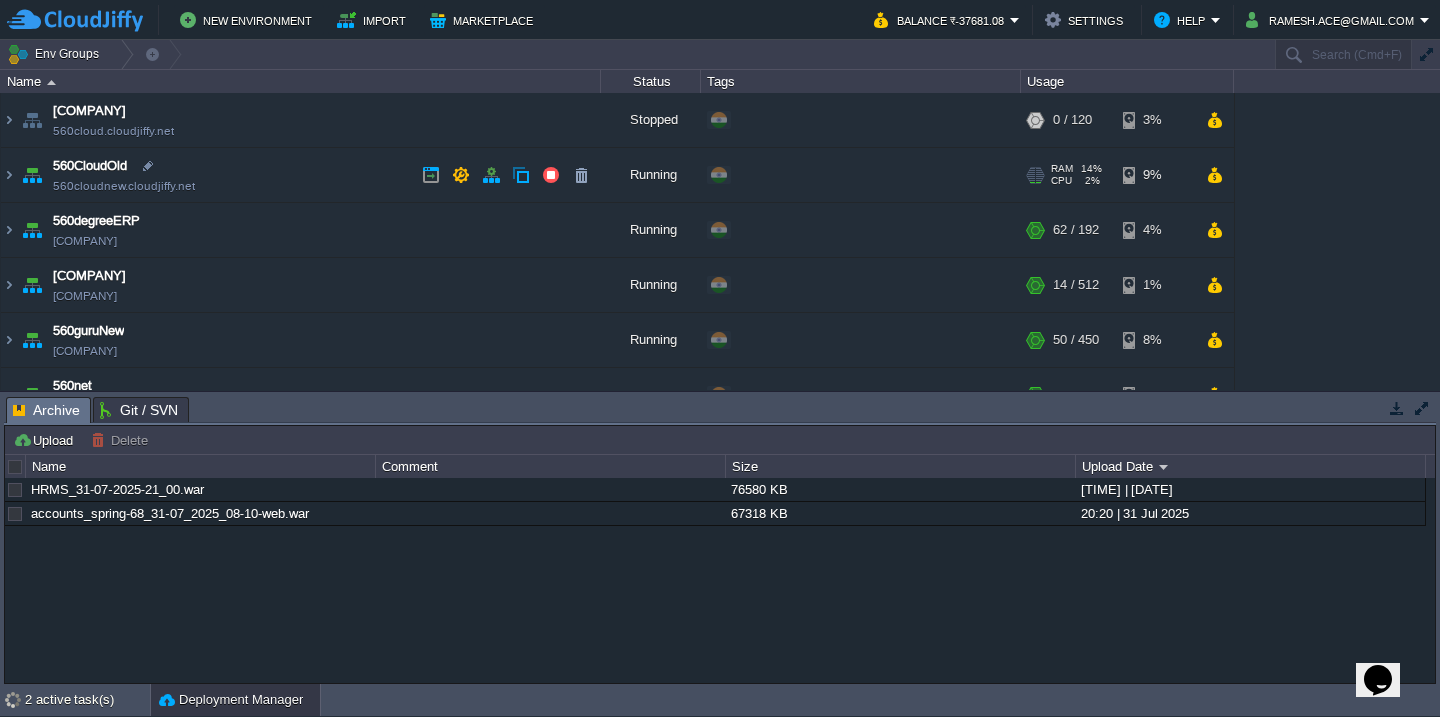 click on "[COMPANY] [COMPANY]" at bounding box center [301, 175] 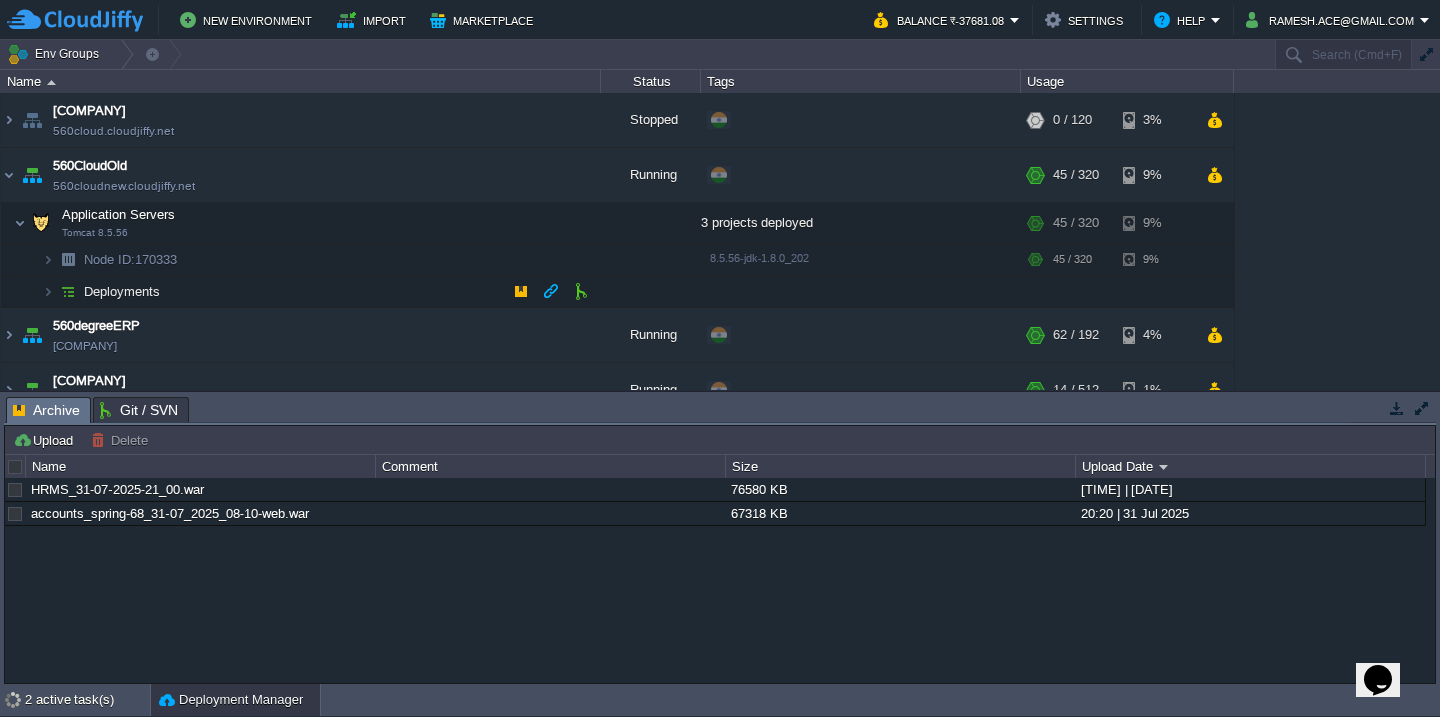 click on "Deployments" at bounding box center (301, 292) 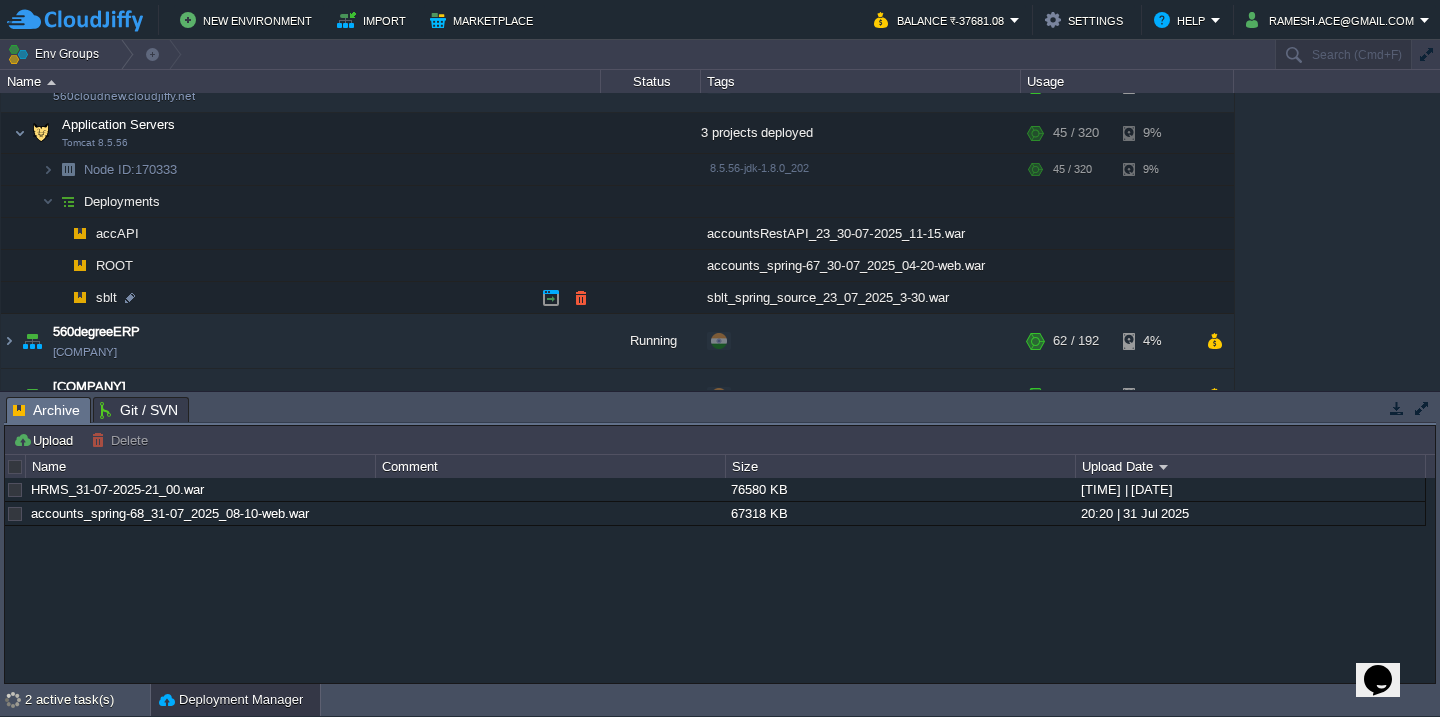 scroll, scrollTop: 94, scrollLeft: 0, axis: vertical 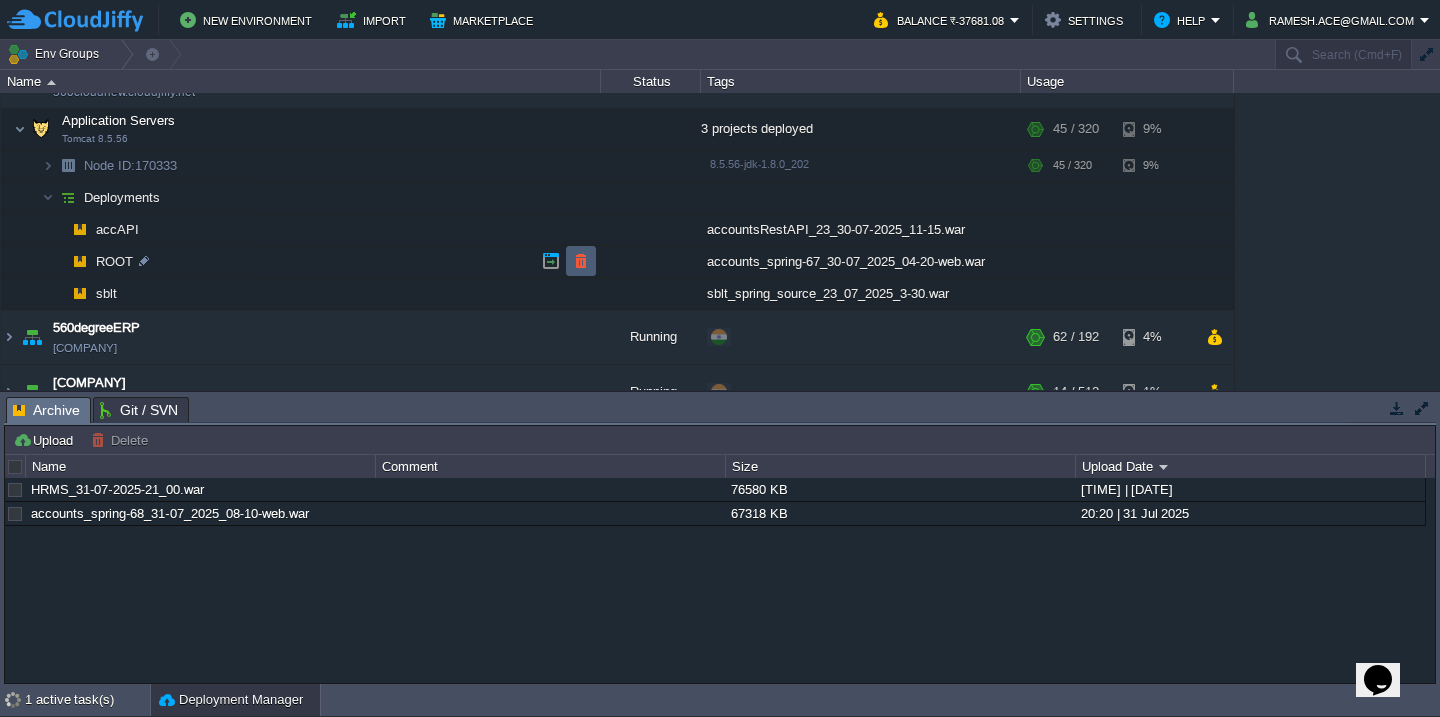 click at bounding box center (581, 261) 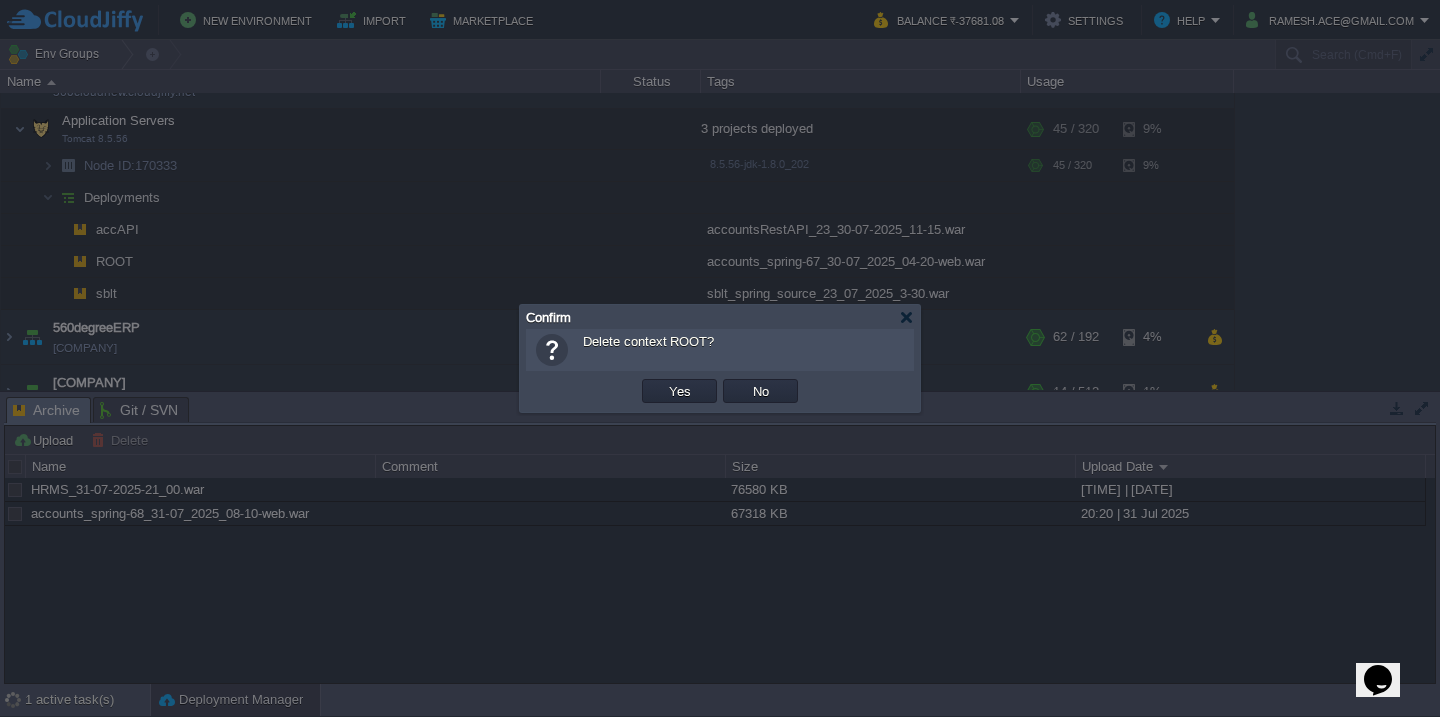 type 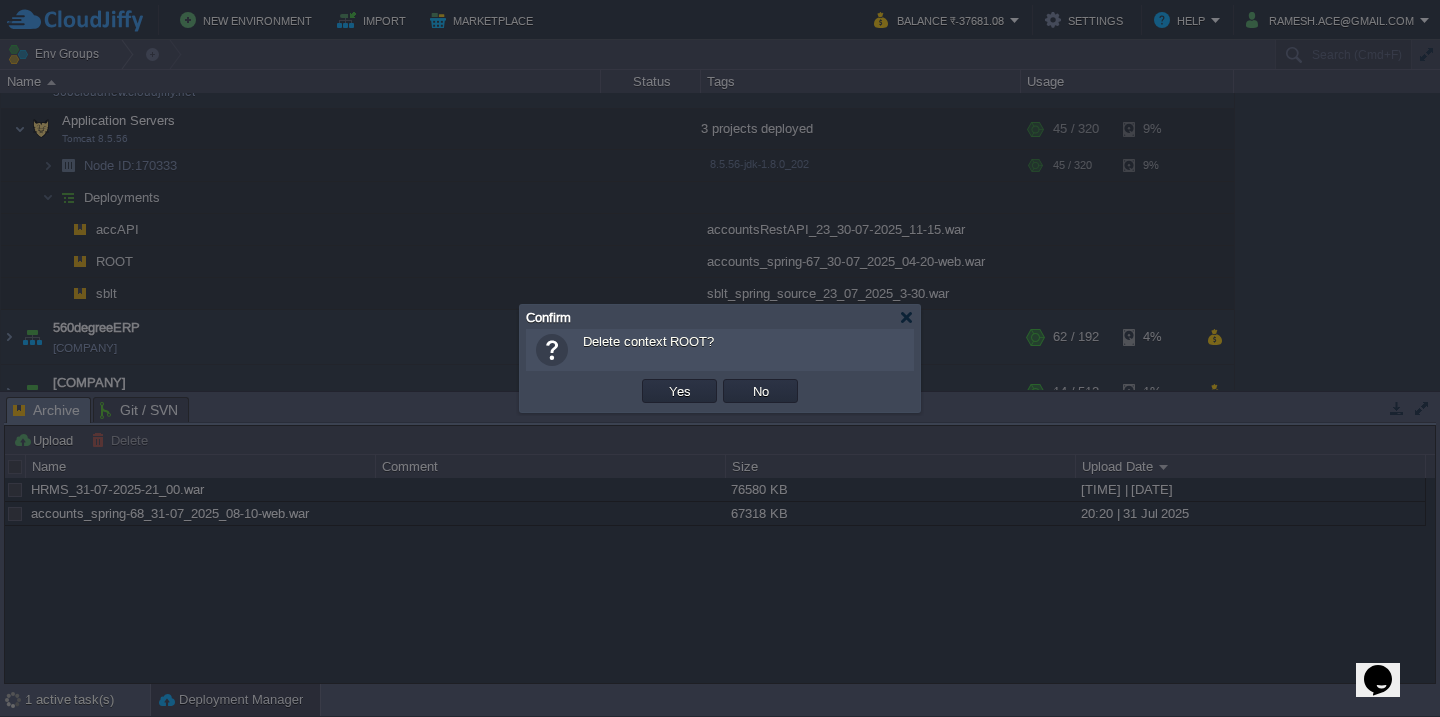 click on "Yes" at bounding box center (680, 391) 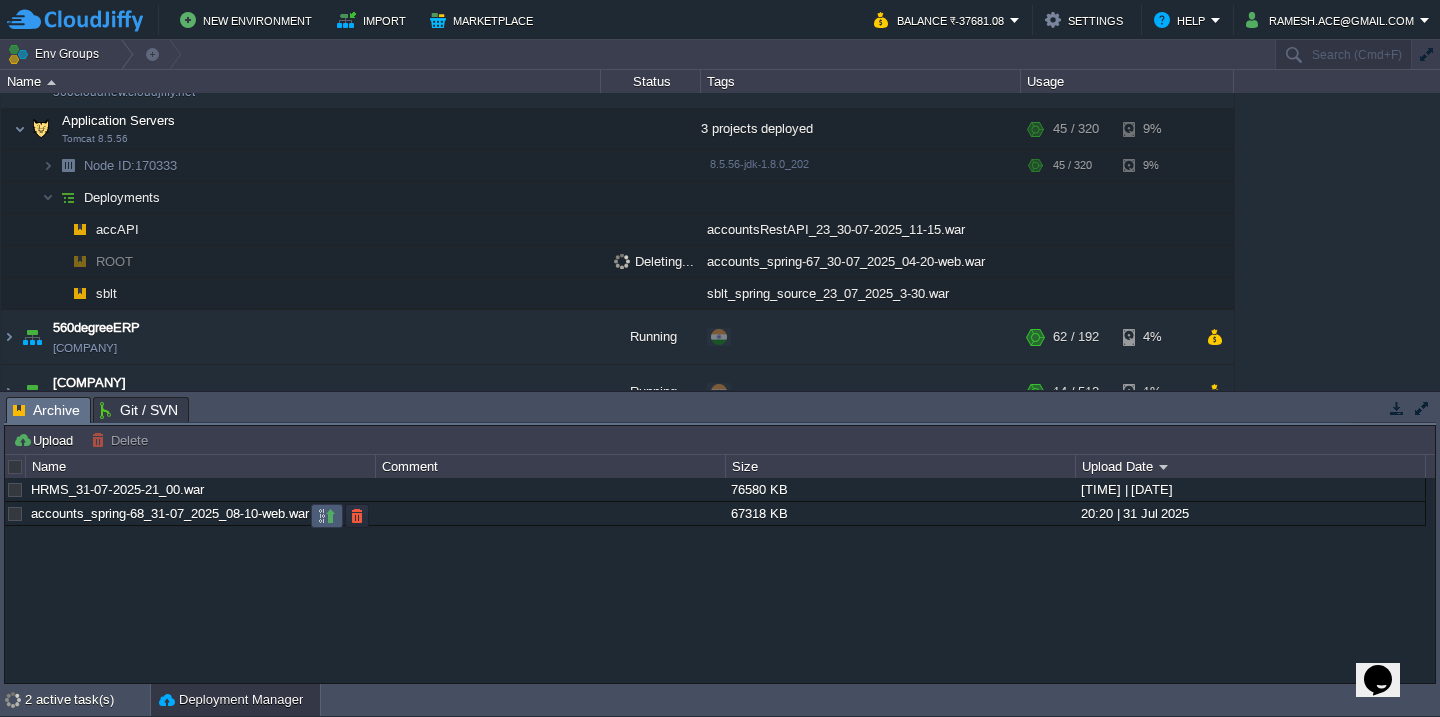 click at bounding box center (327, 516) 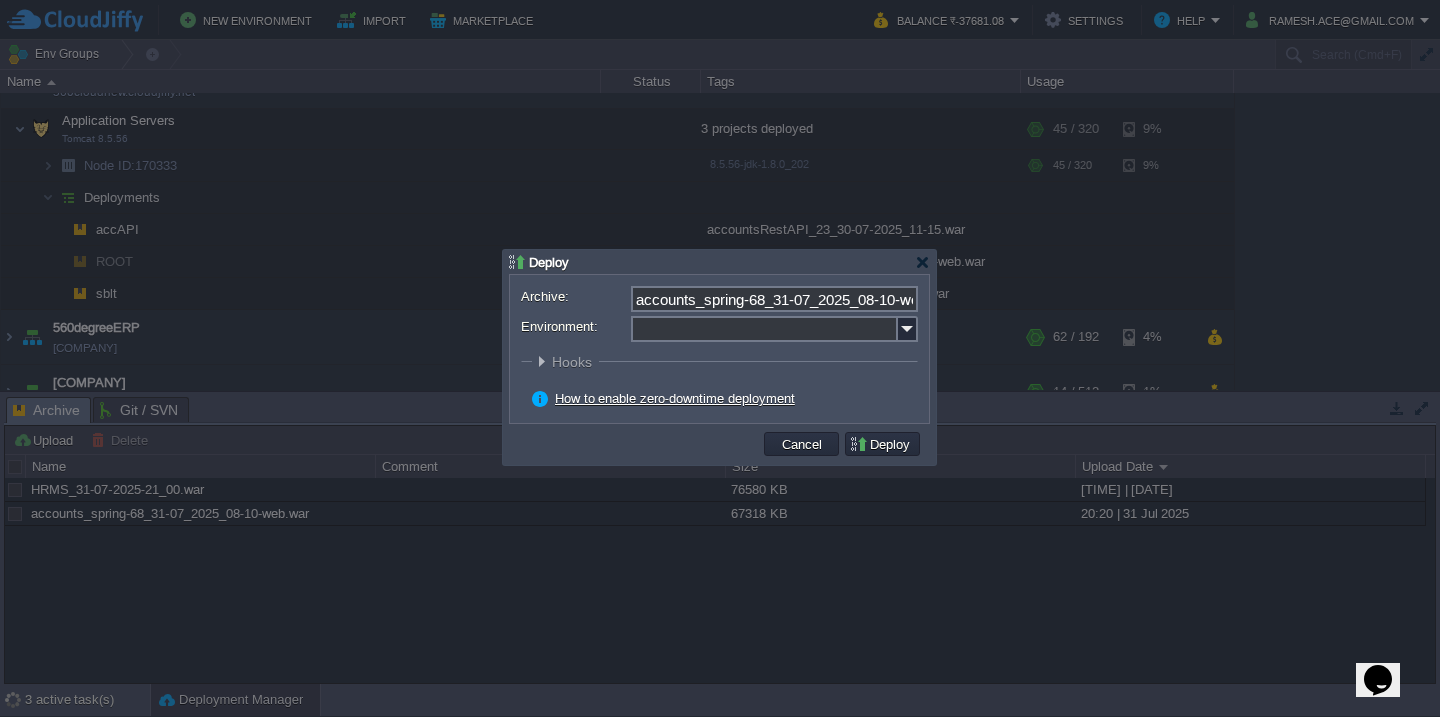 click on "Environment:" at bounding box center (764, 329) 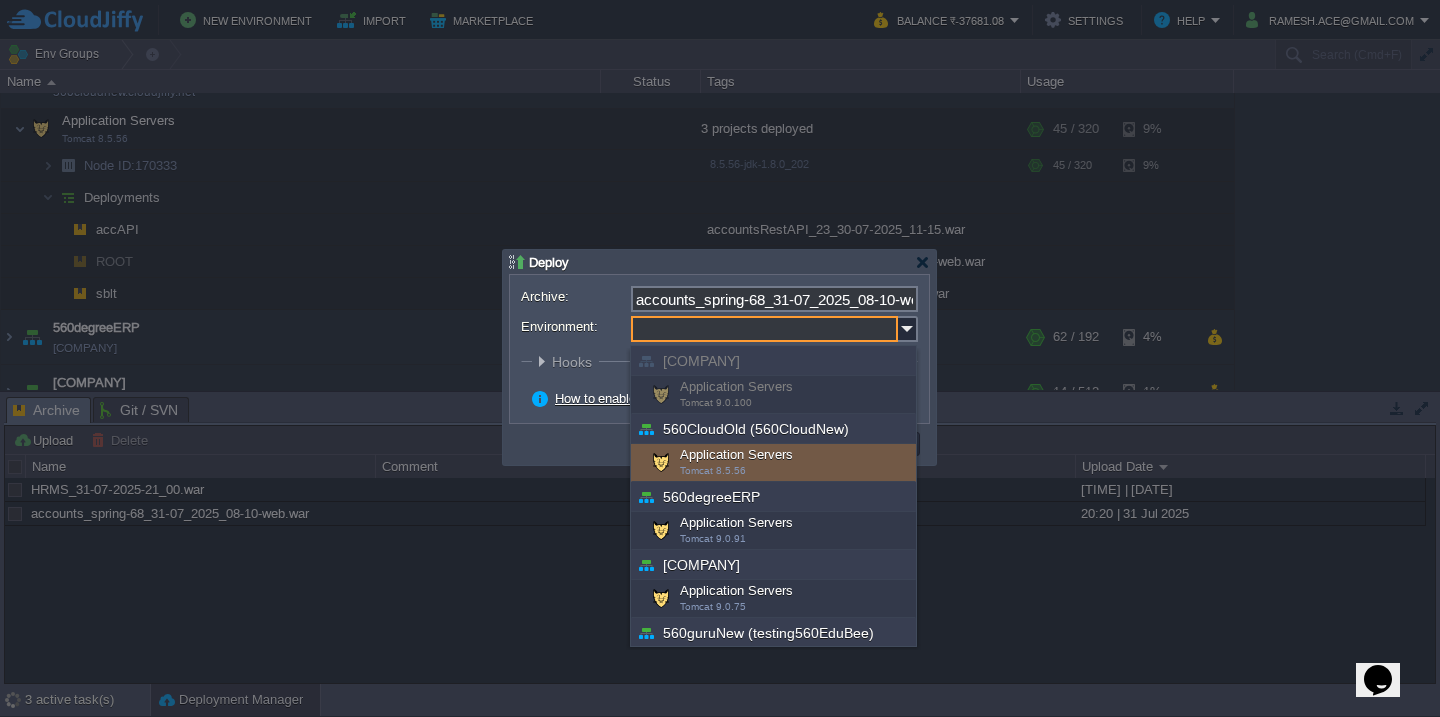 click on "Application Servers Tomcat 8.5.56" at bounding box center [773, 463] 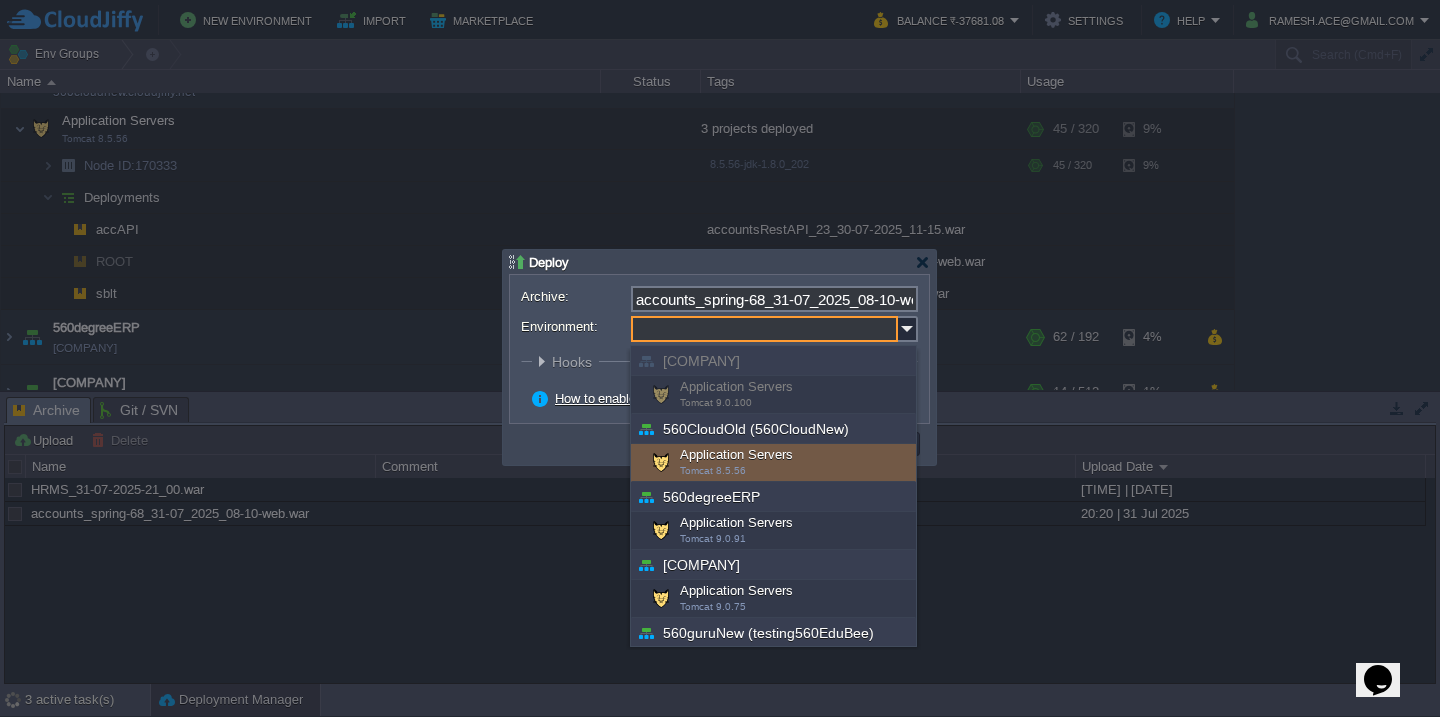 type on "Application Servers (560CloudOld (560CloudNew))" 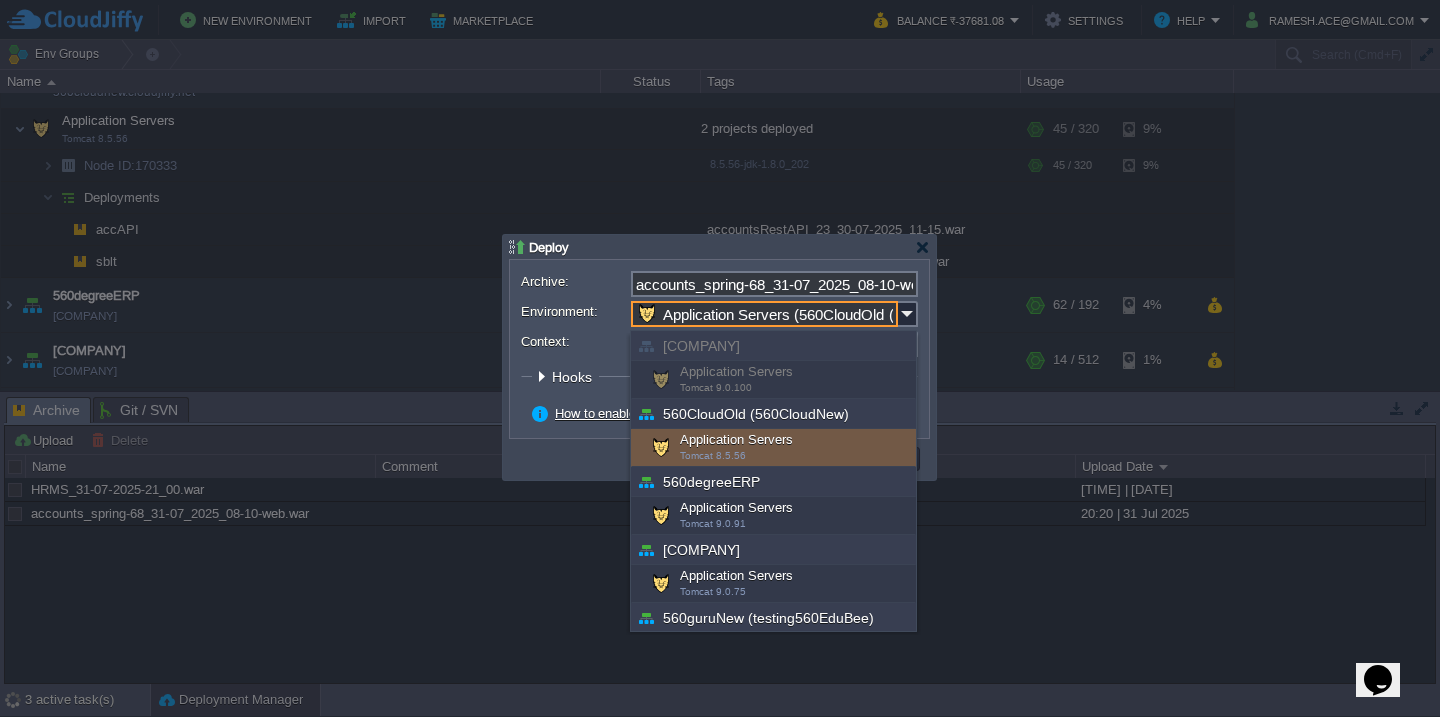 type 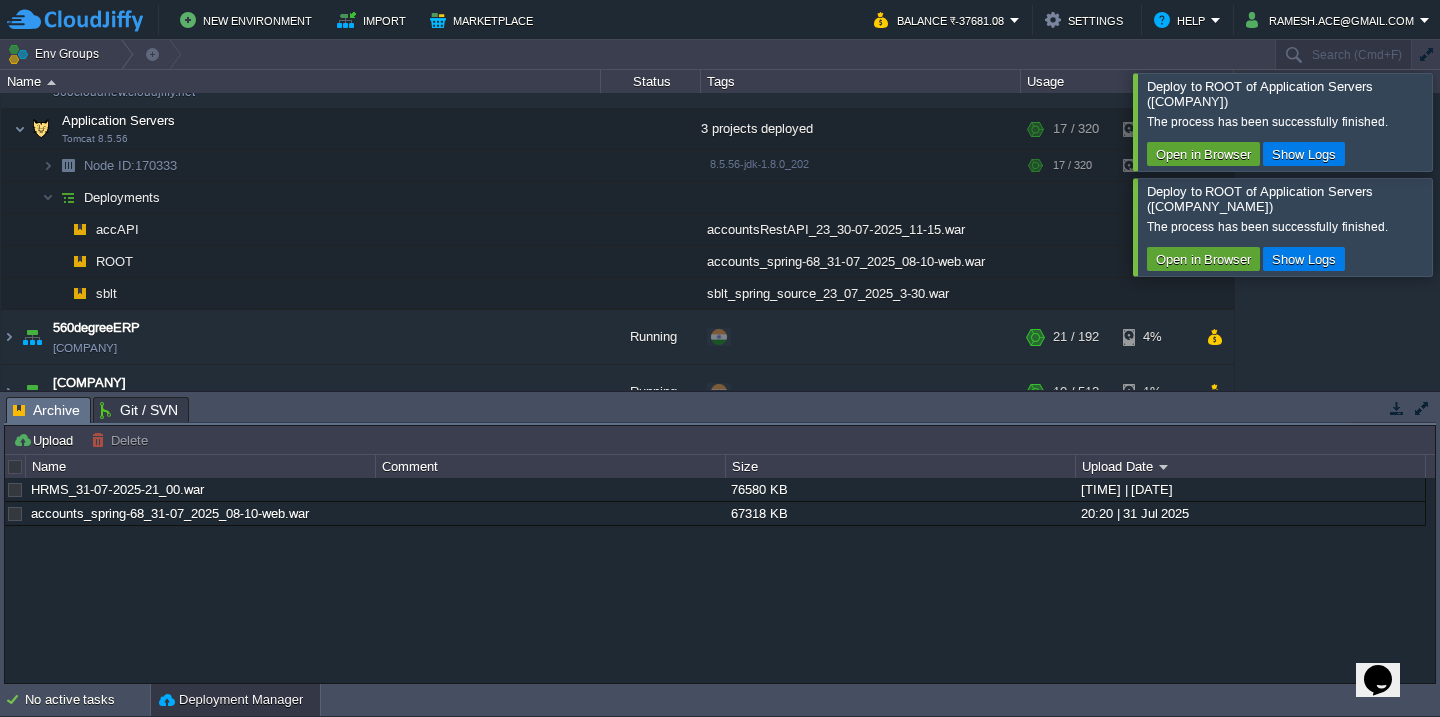 scroll, scrollTop: 114, scrollLeft: 0, axis: vertical 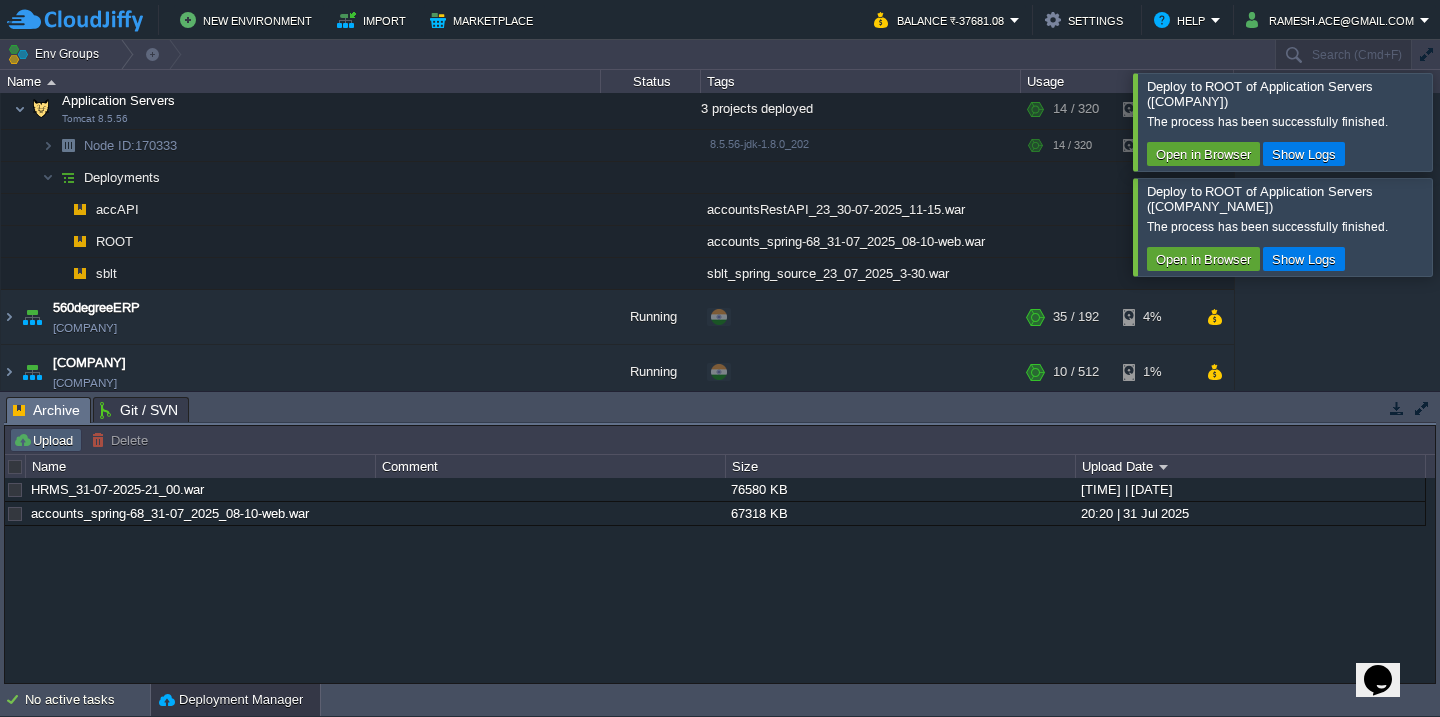 click on "Upload" at bounding box center [46, 440] 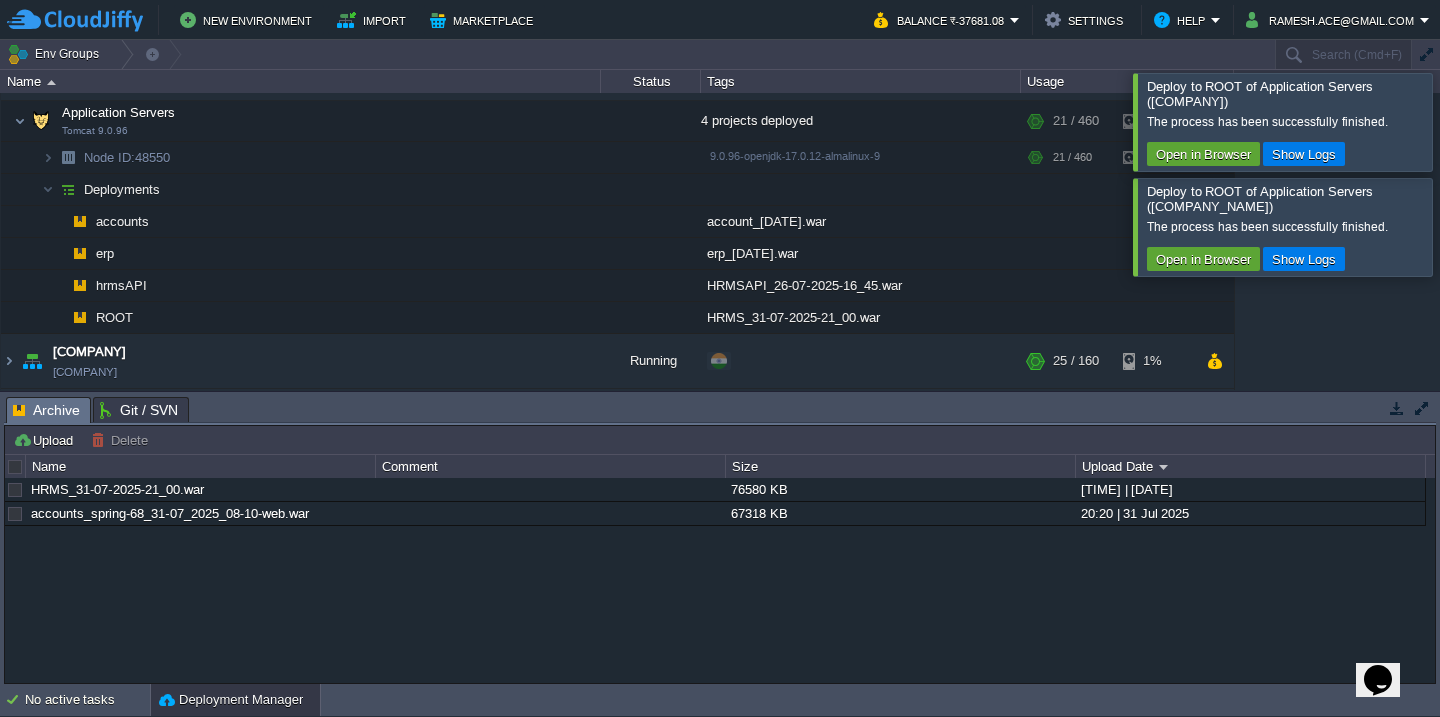 scroll, scrollTop: 0, scrollLeft: 0, axis: both 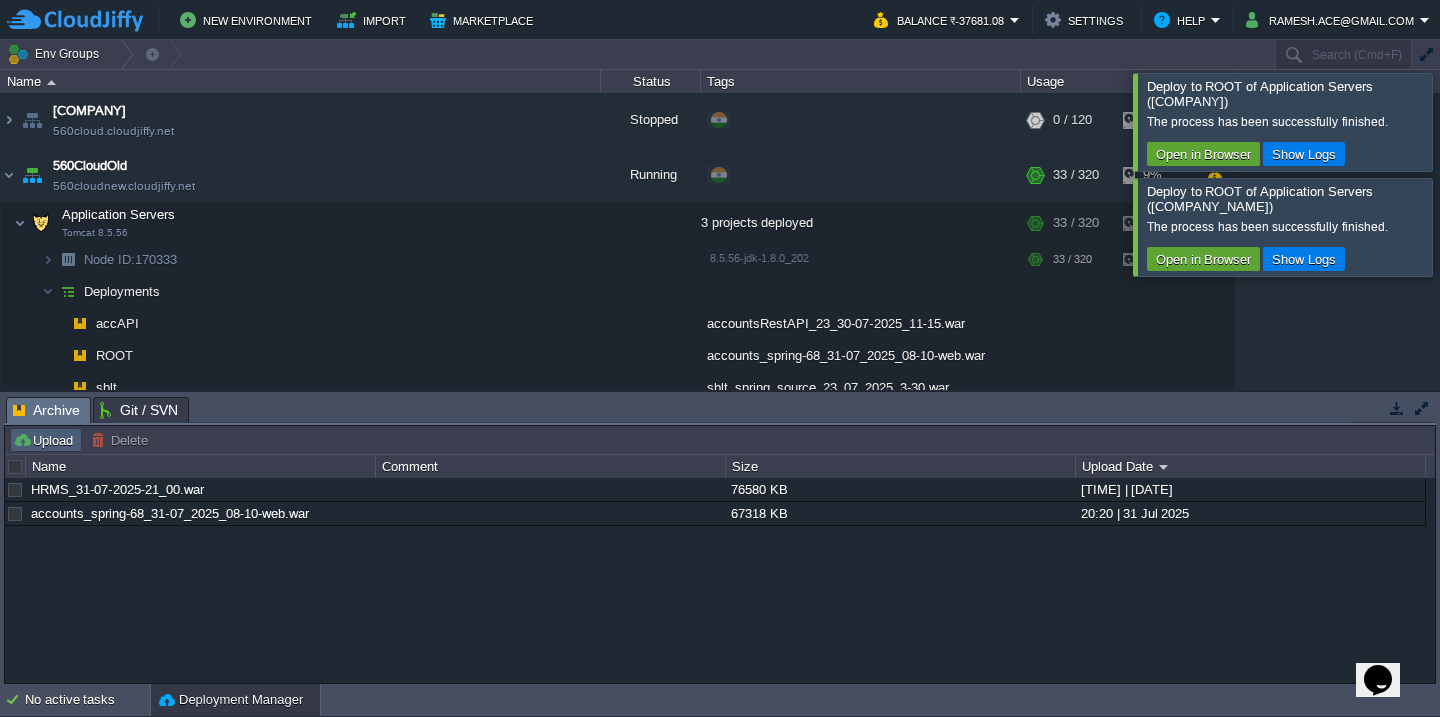 click on "Upload" at bounding box center (46, 440) 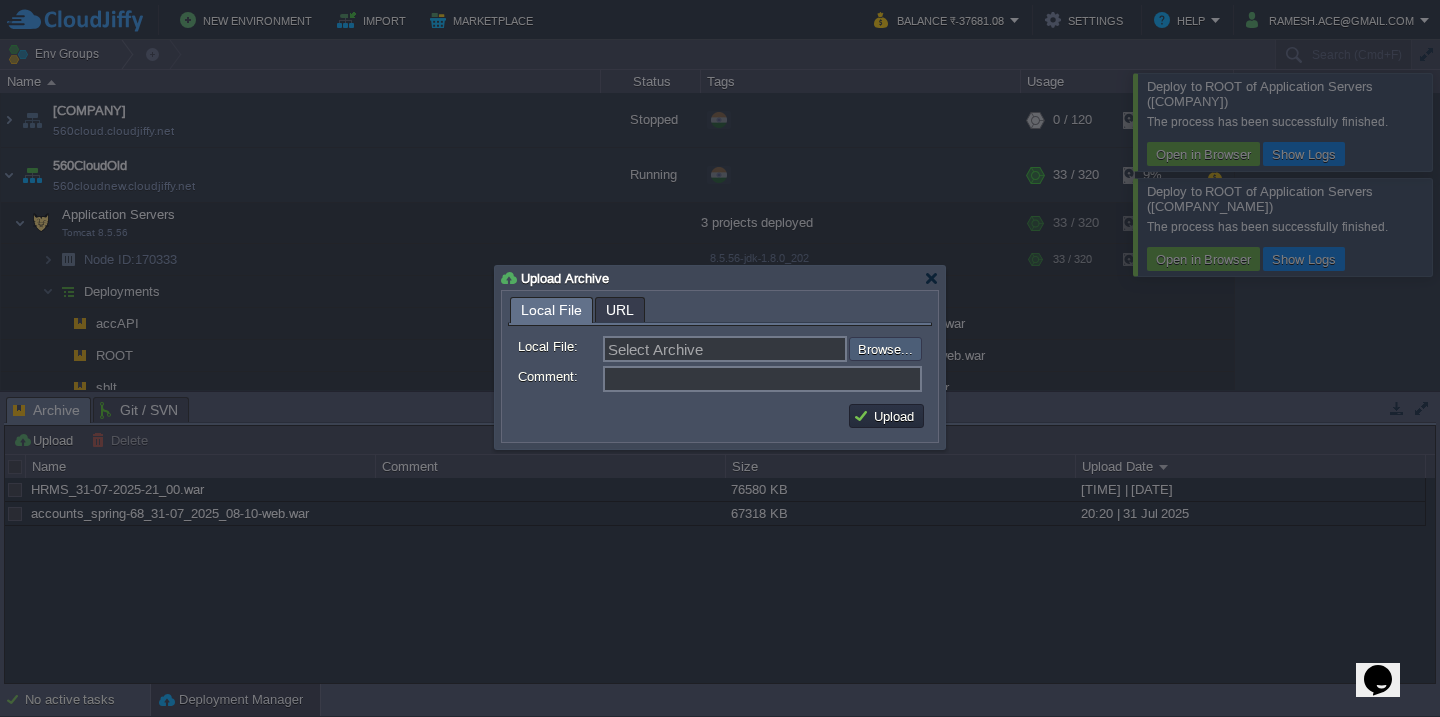 click at bounding box center (795, 349) 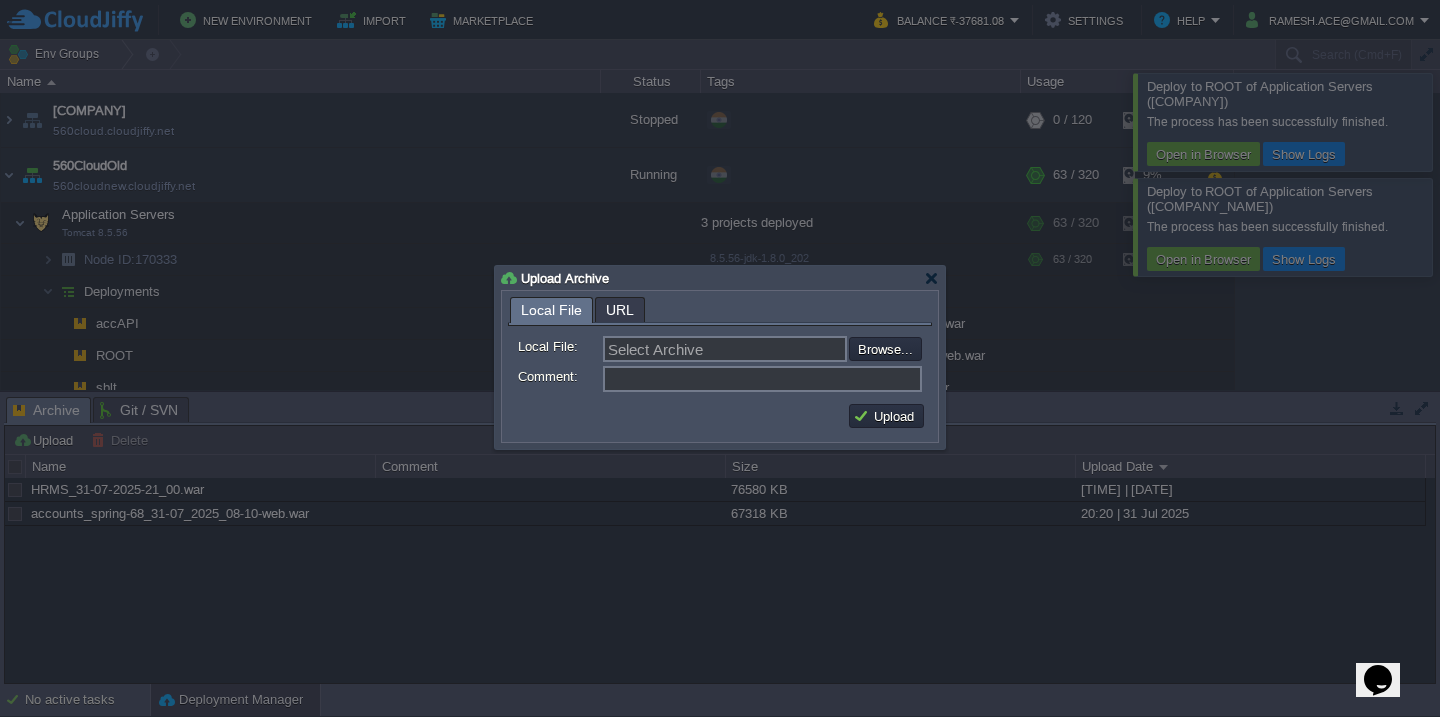 type on "C:\fakepath\guruAPI_source_[DATE]([VERSION]).war" 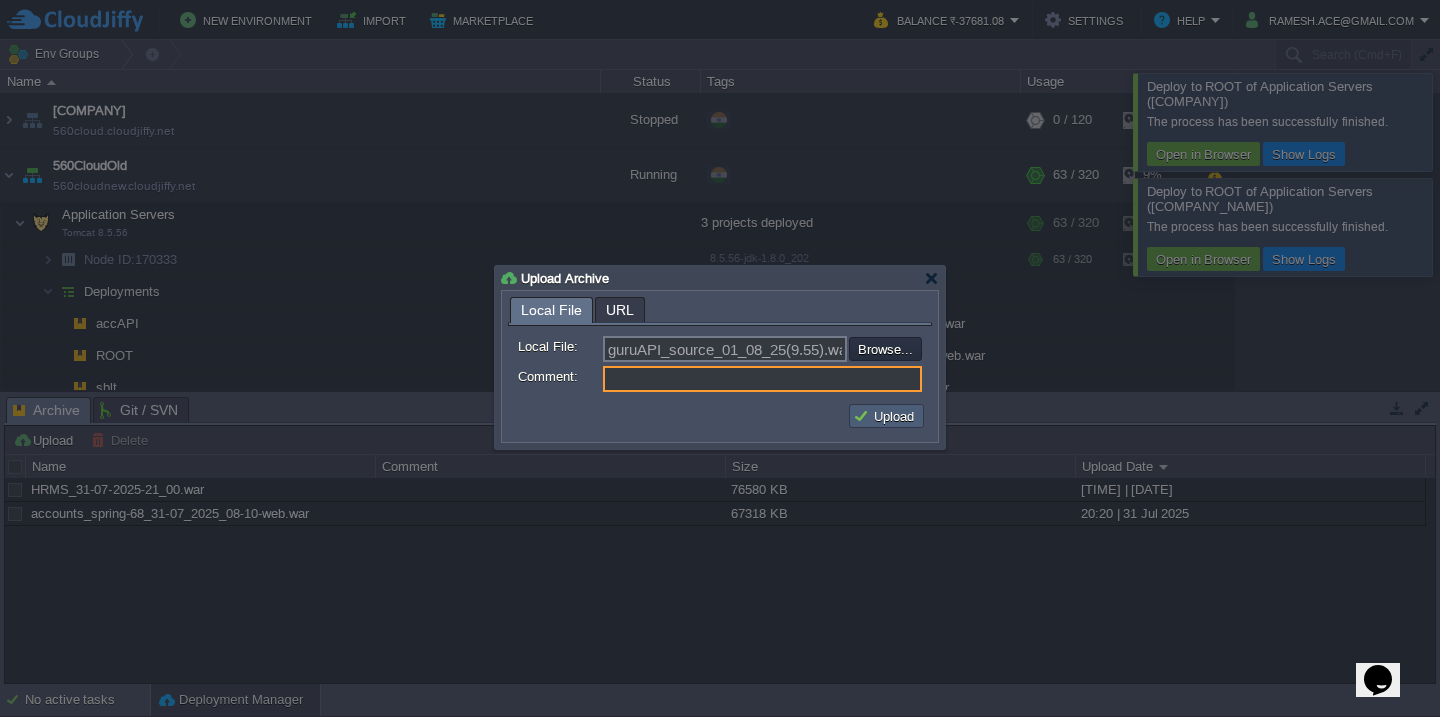 click on "Upload" at bounding box center (886, 416) 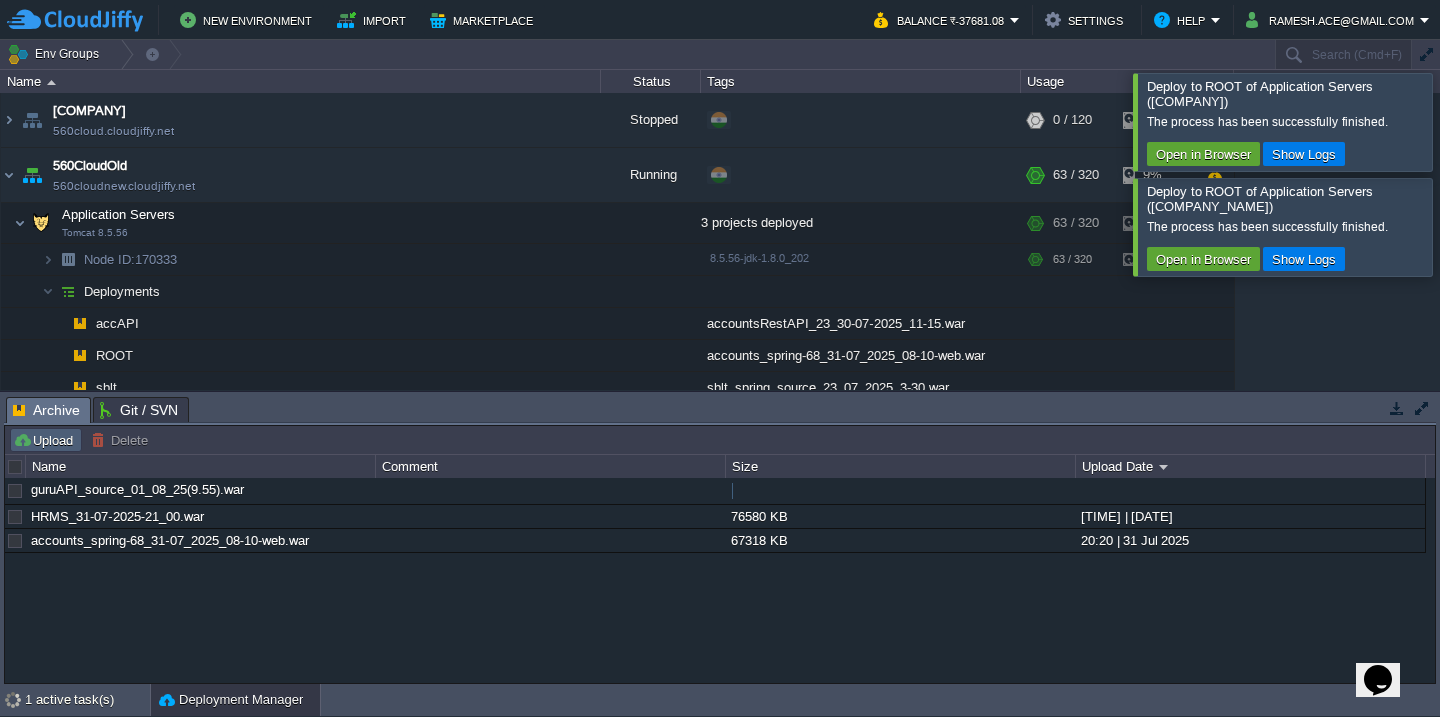 click on "Upload" at bounding box center [46, 440] 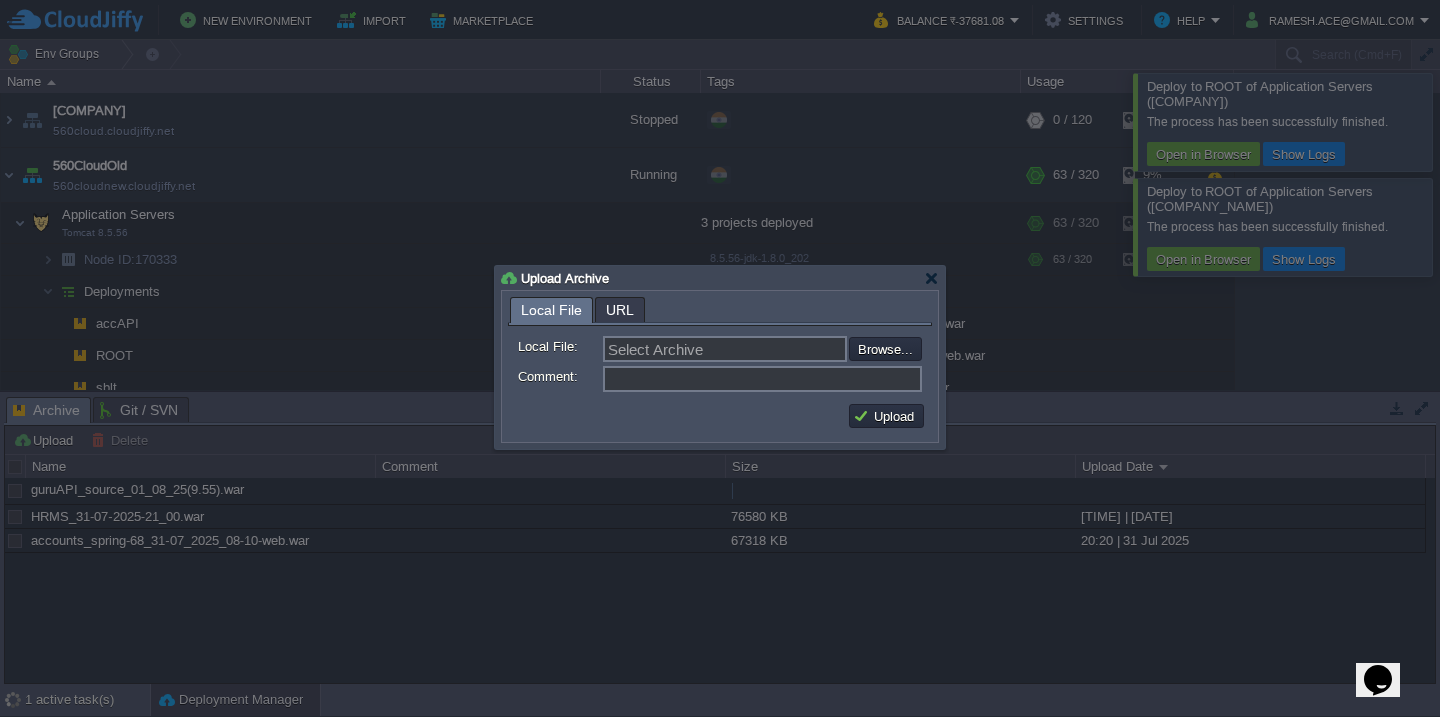 click on "Local File: Select Archive Browse... Comment:" at bounding box center [720, 361] 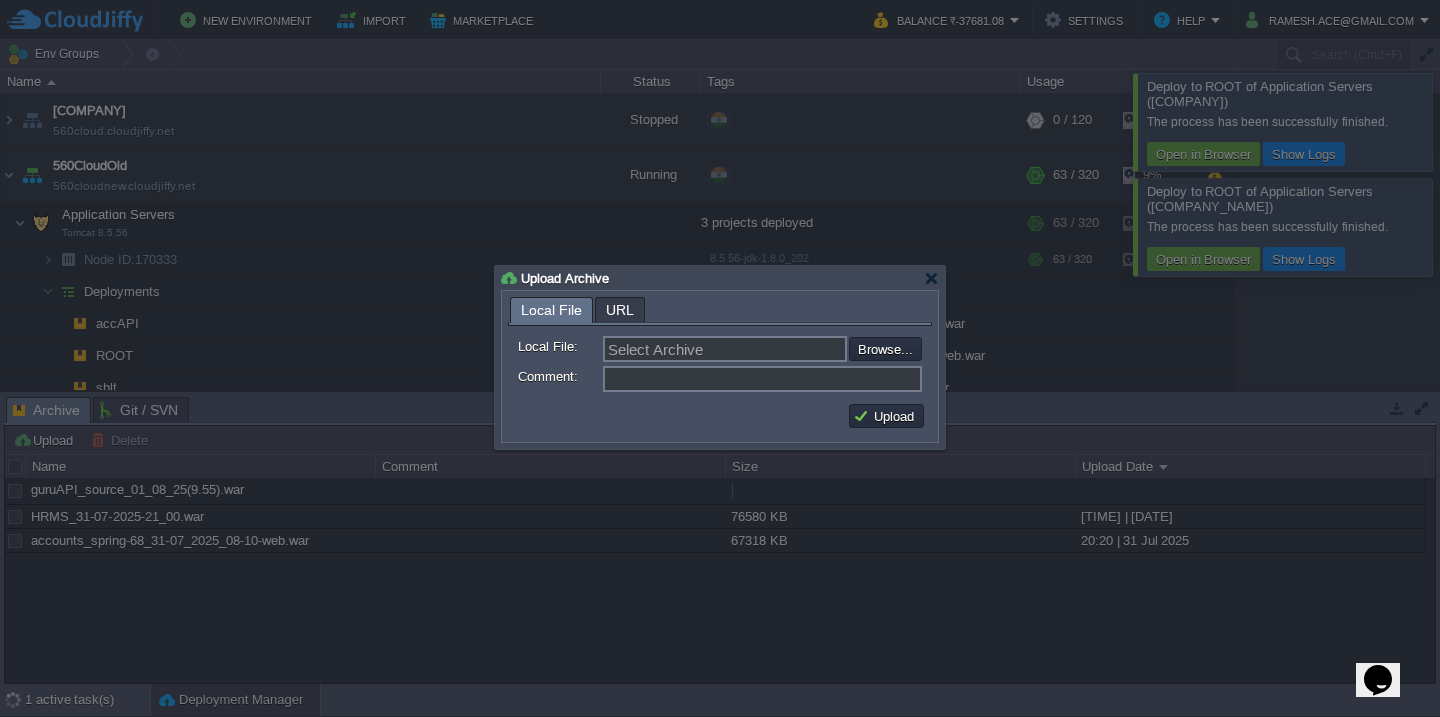 type on "guru_source_[DATE]([VERSION]).war" 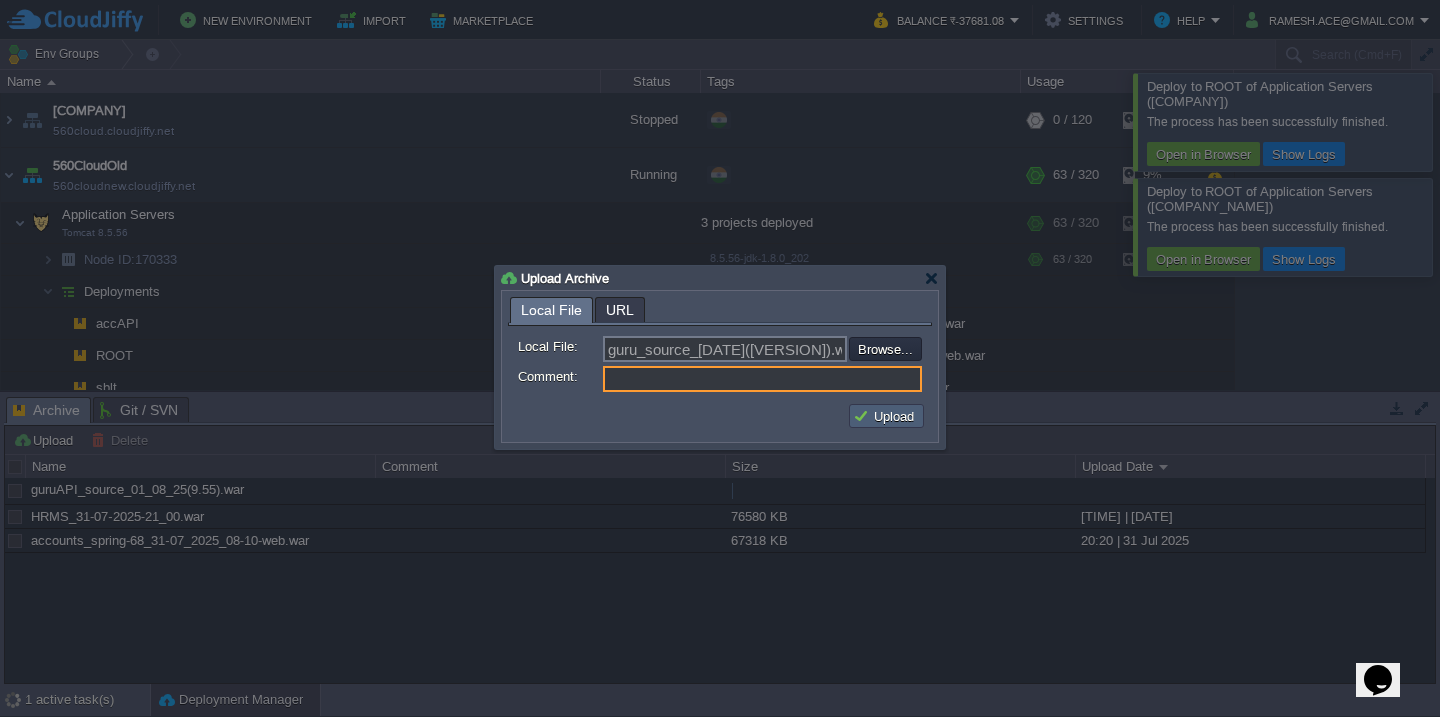 click on "Upload" at bounding box center [886, 416] 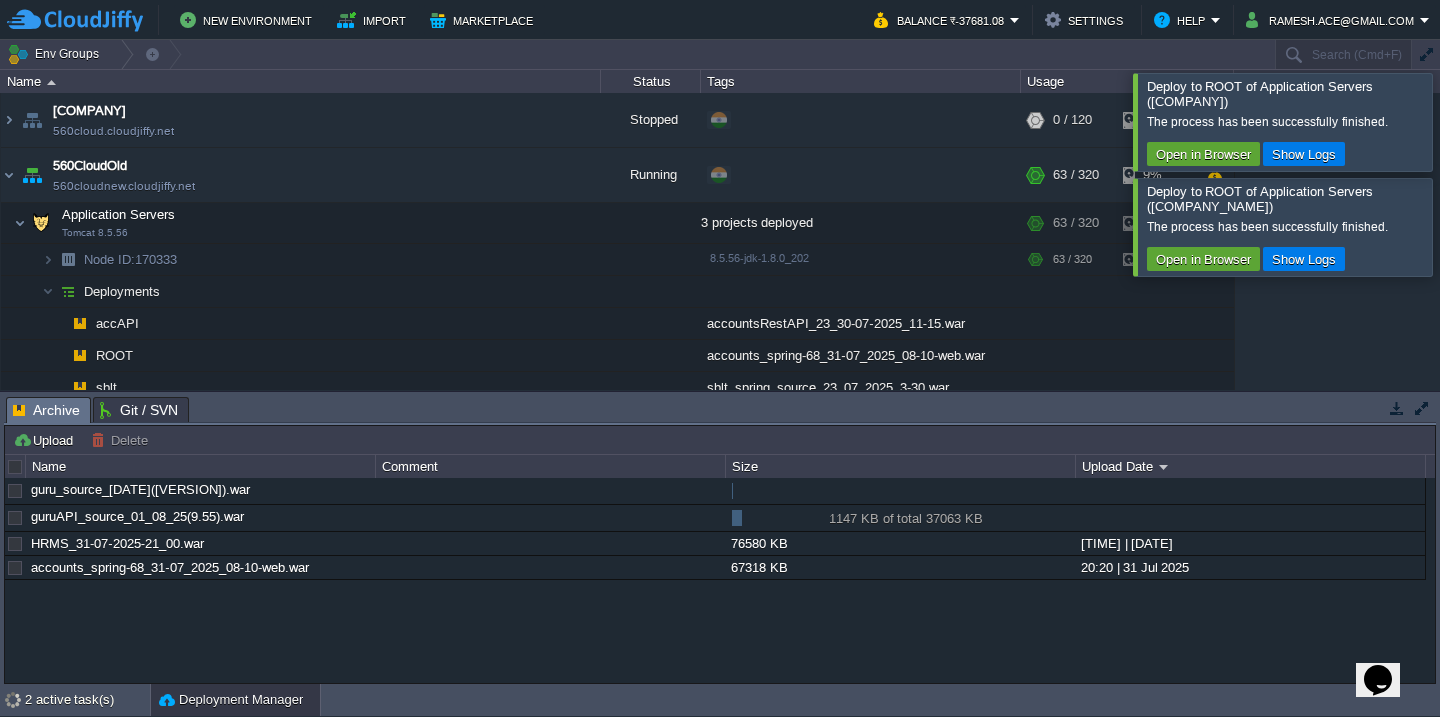 click on "Open in Browser Show Logs" at bounding box center [1289, 154] 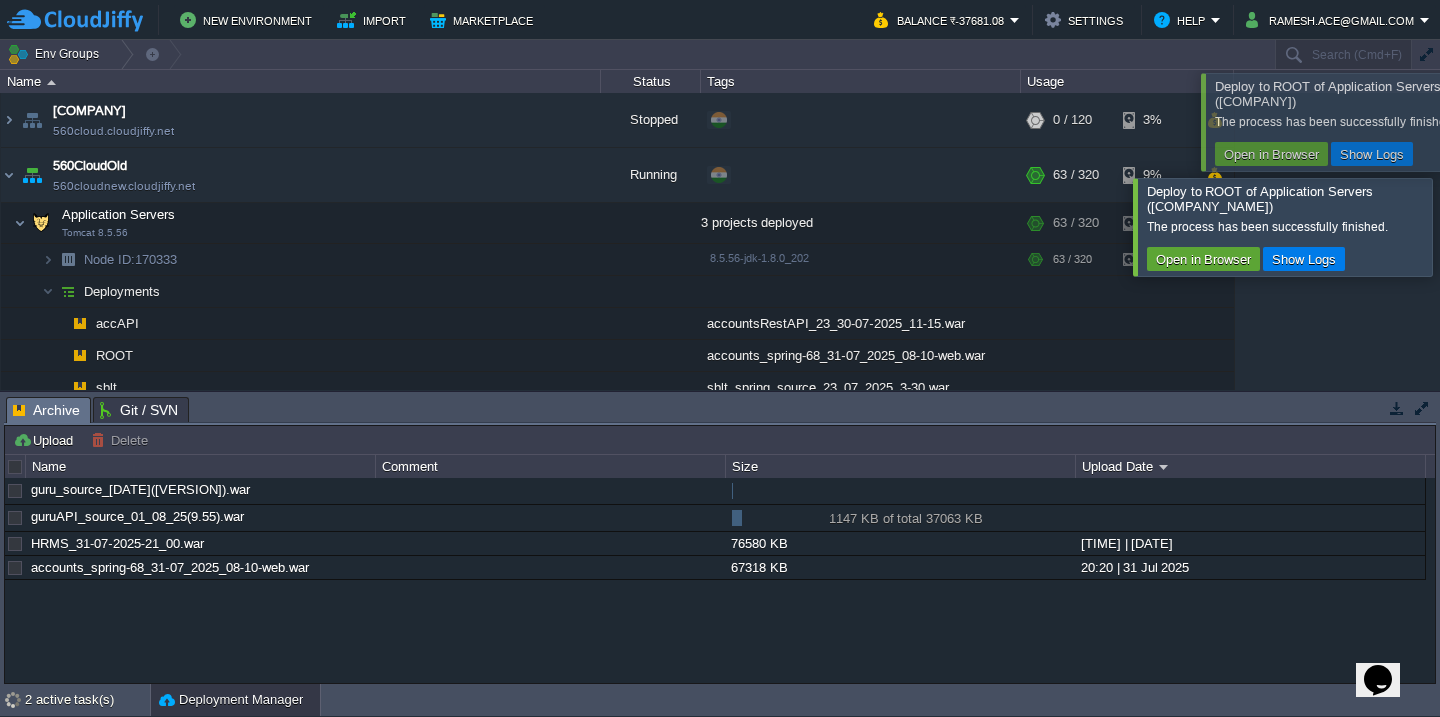 click at bounding box center (1432, 227) 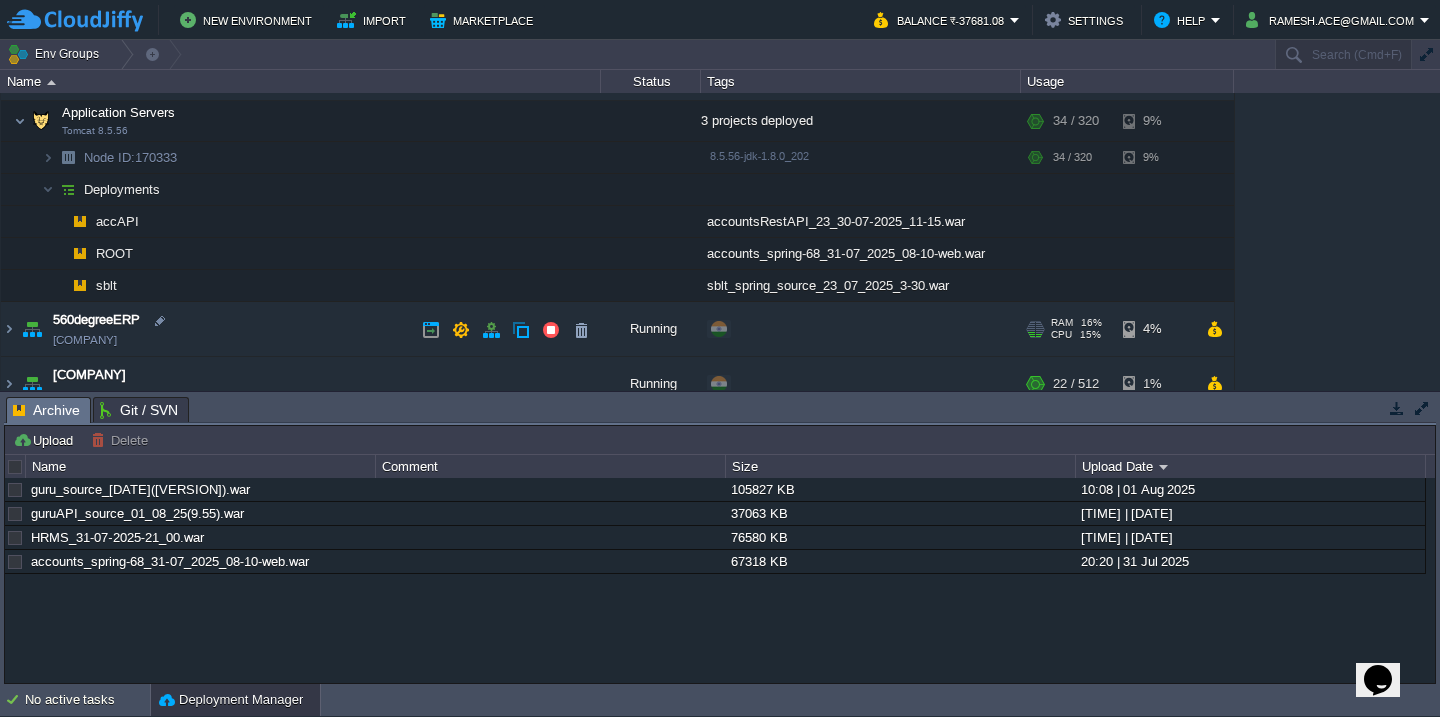 scroll, scrollTop: 98, scrollLeft: 0, axis: vertical 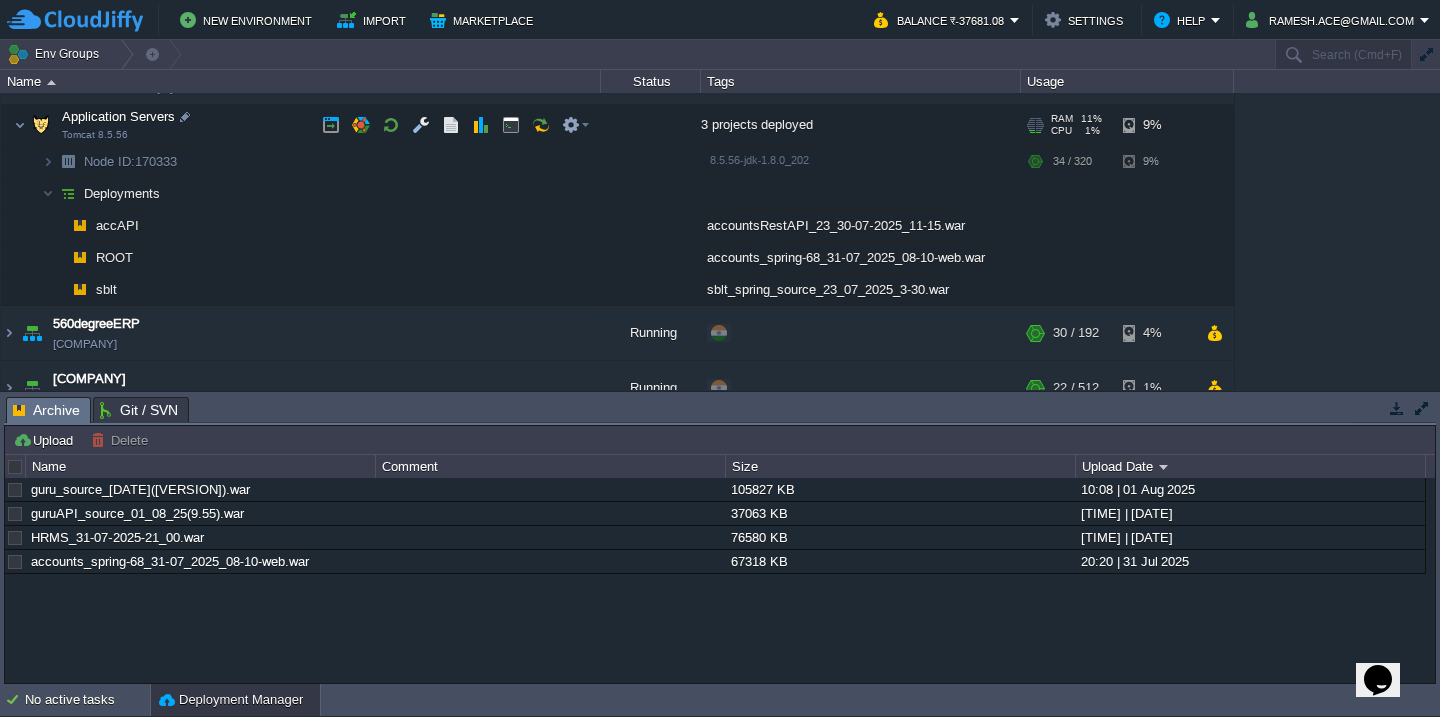 click on "Application Servers Tomcat 8.5.56" at bounding box center (301, 125) 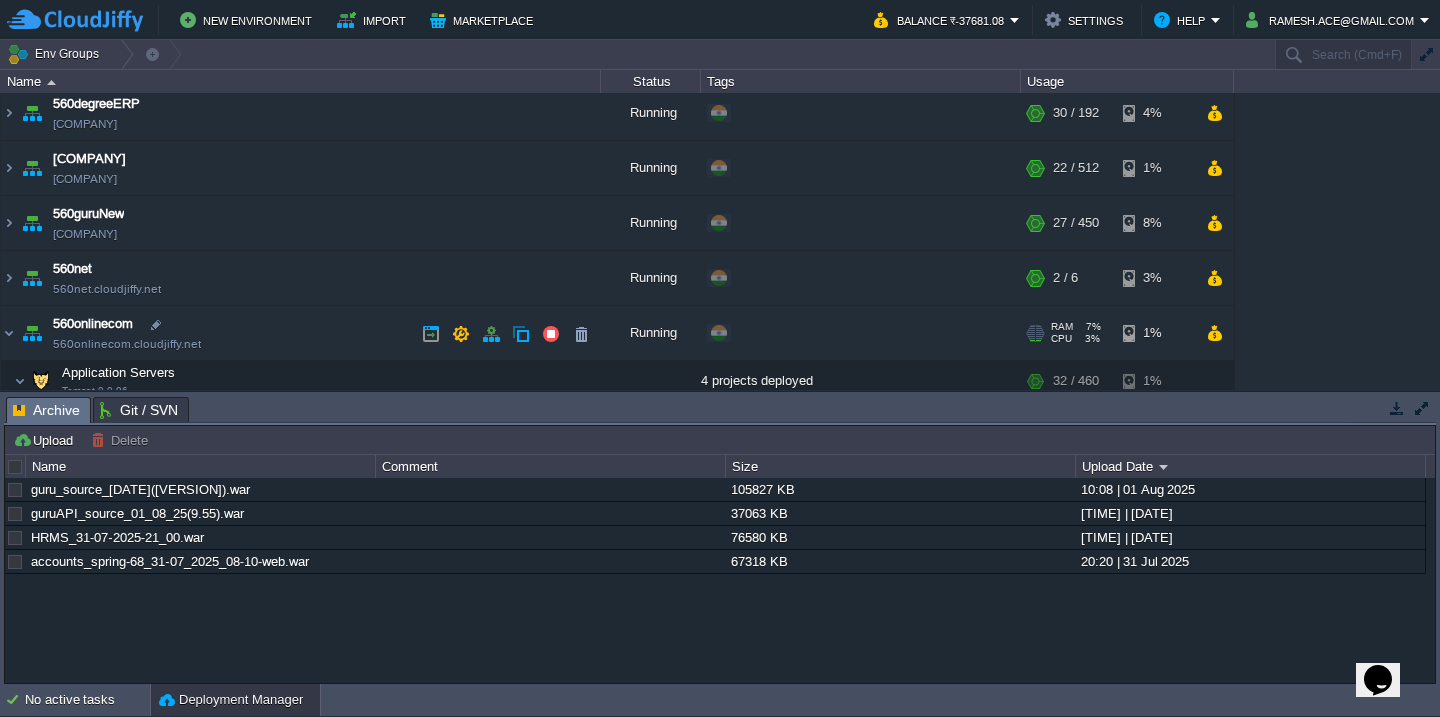 scroll, scrollTop: 159, scrollLeft: 0, axis: vertical 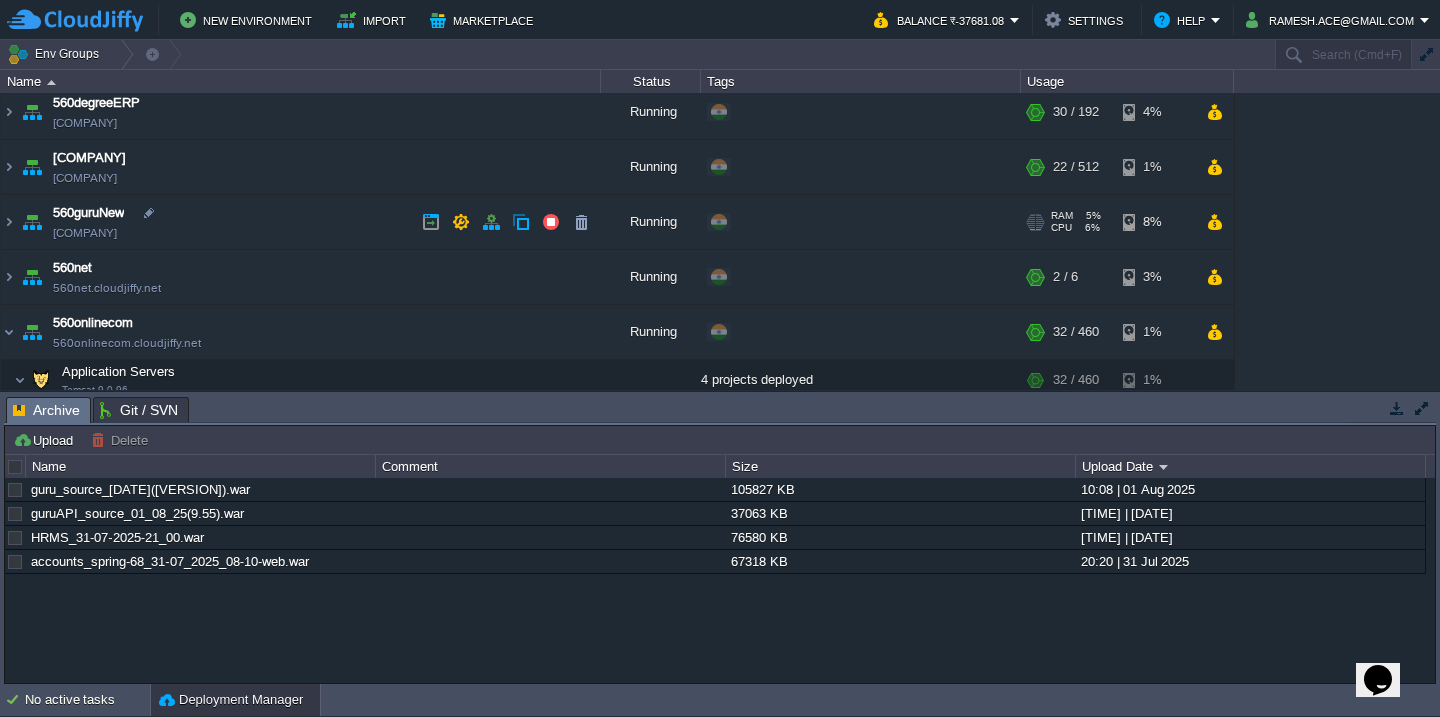 click on "[COMPANY] [COMPANY]" at bounding box center (301, 222) 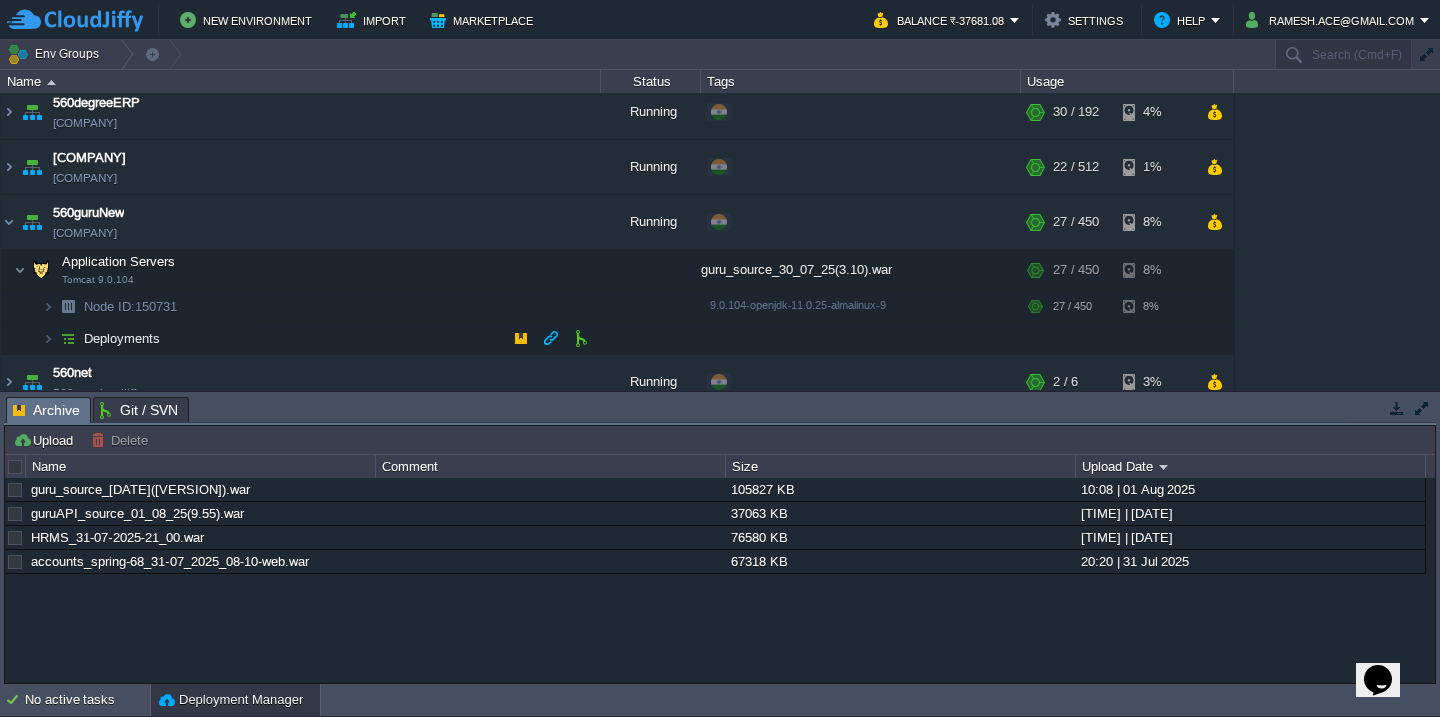 click on "Deployments" at bounding box center (301, 339) 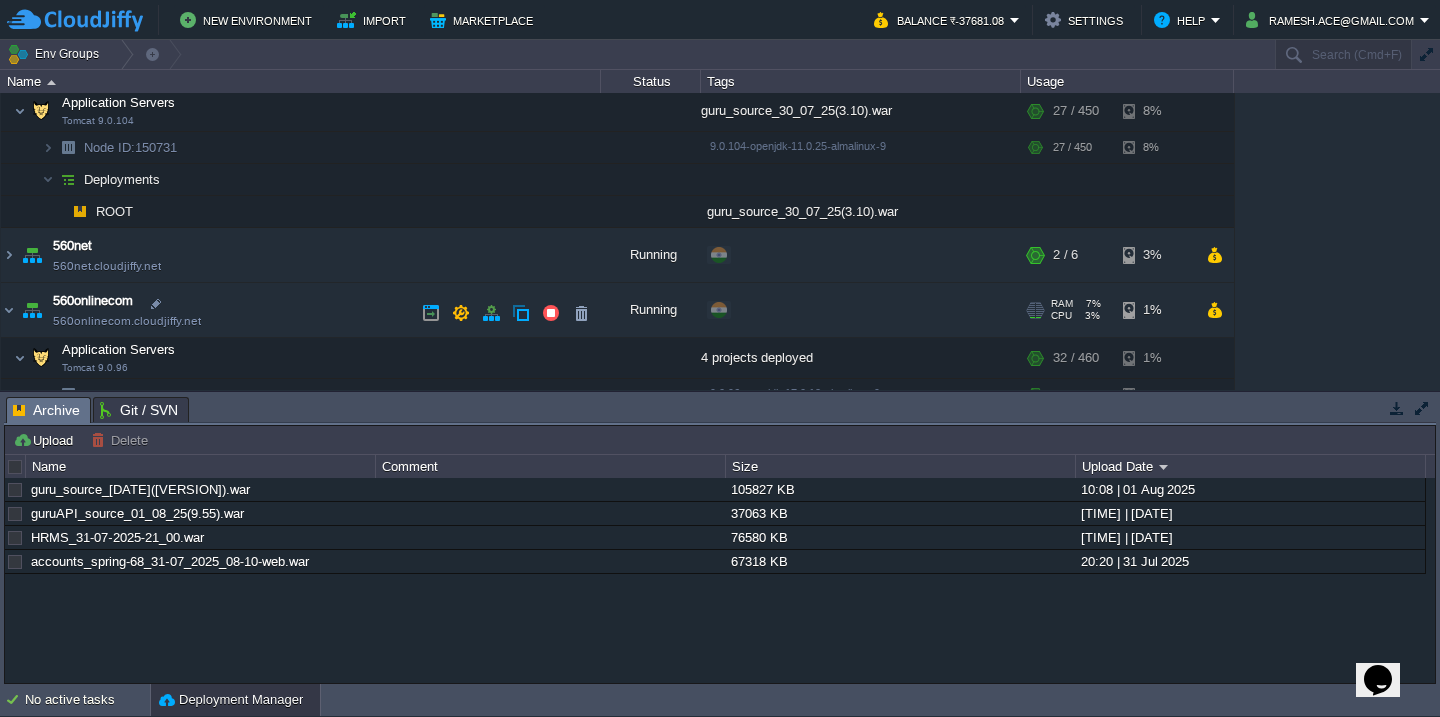 scroll, scrollTop: 249, scrollLeft: 0, axis: vertical 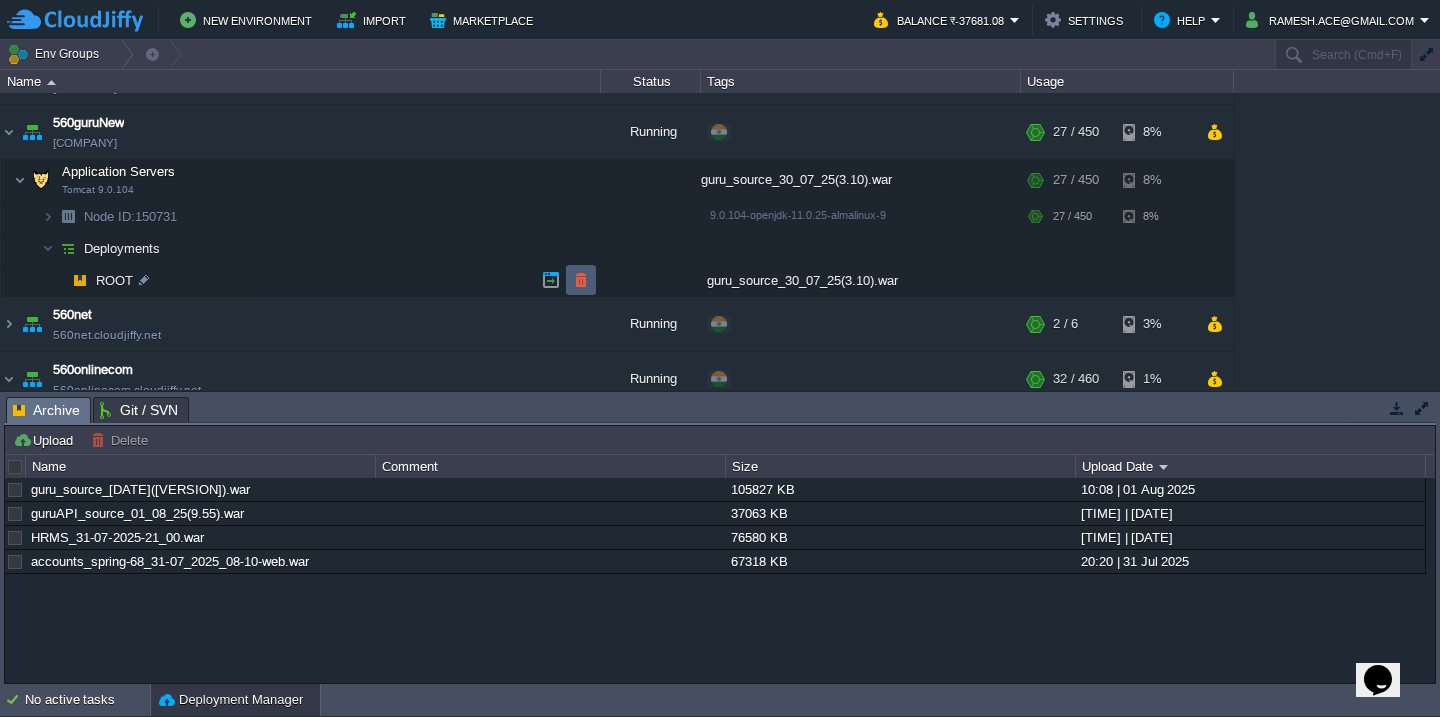 click at bounding box center [581, 280] 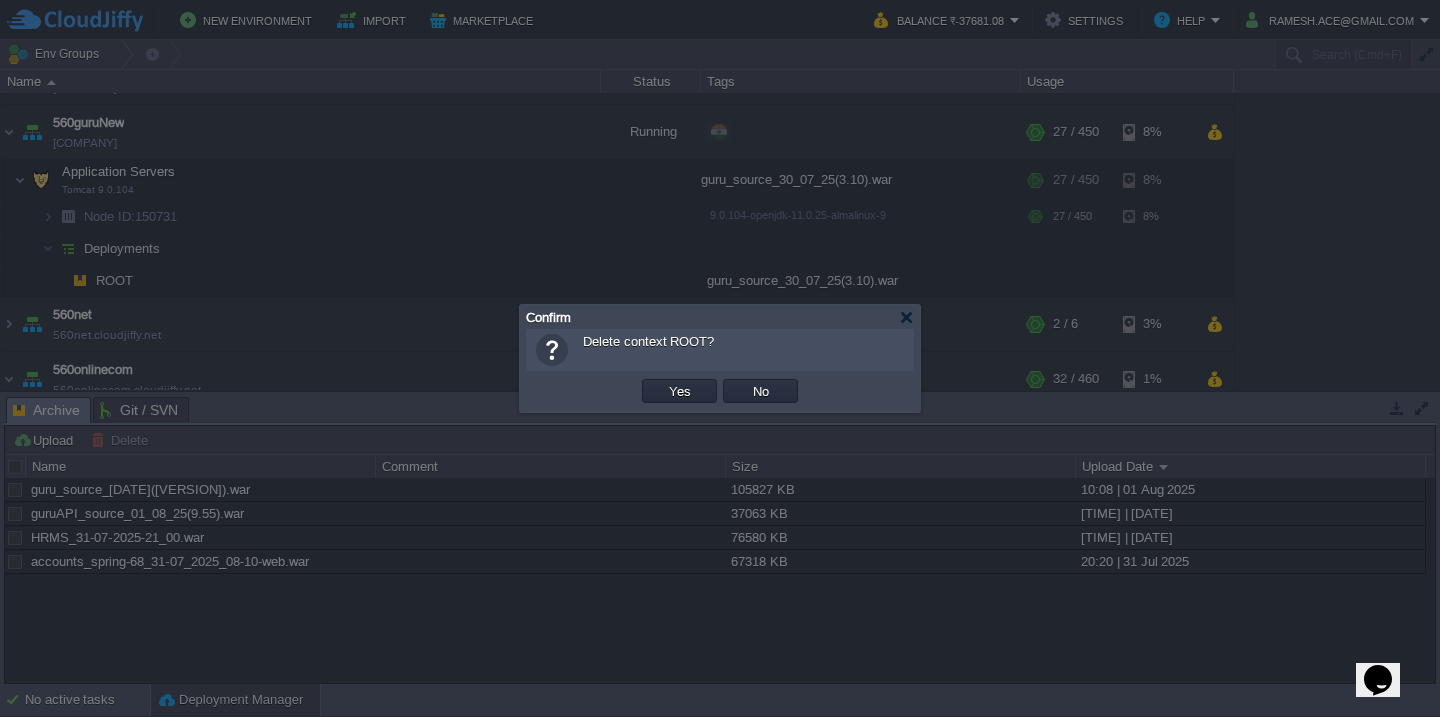 type 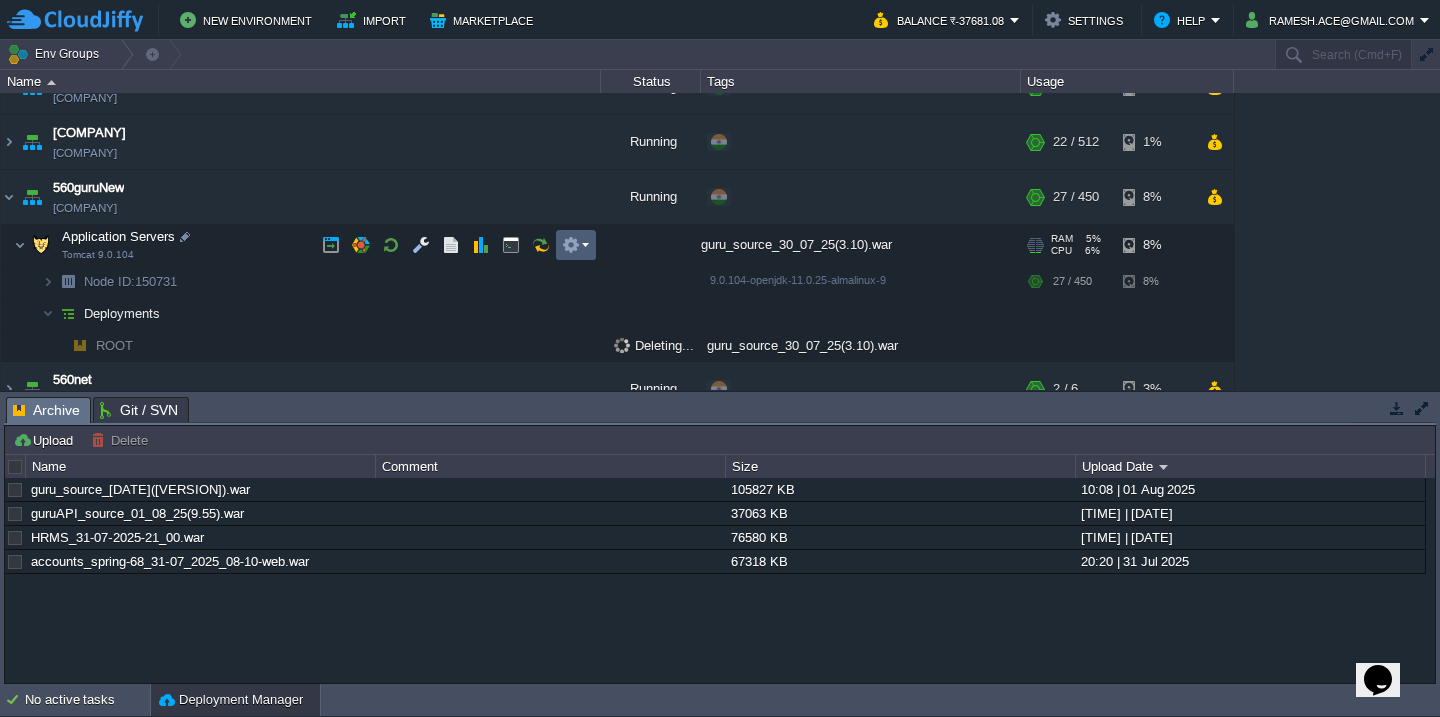 scroll, scrollTop: 130, scrollLeft: 0, axis: vertical 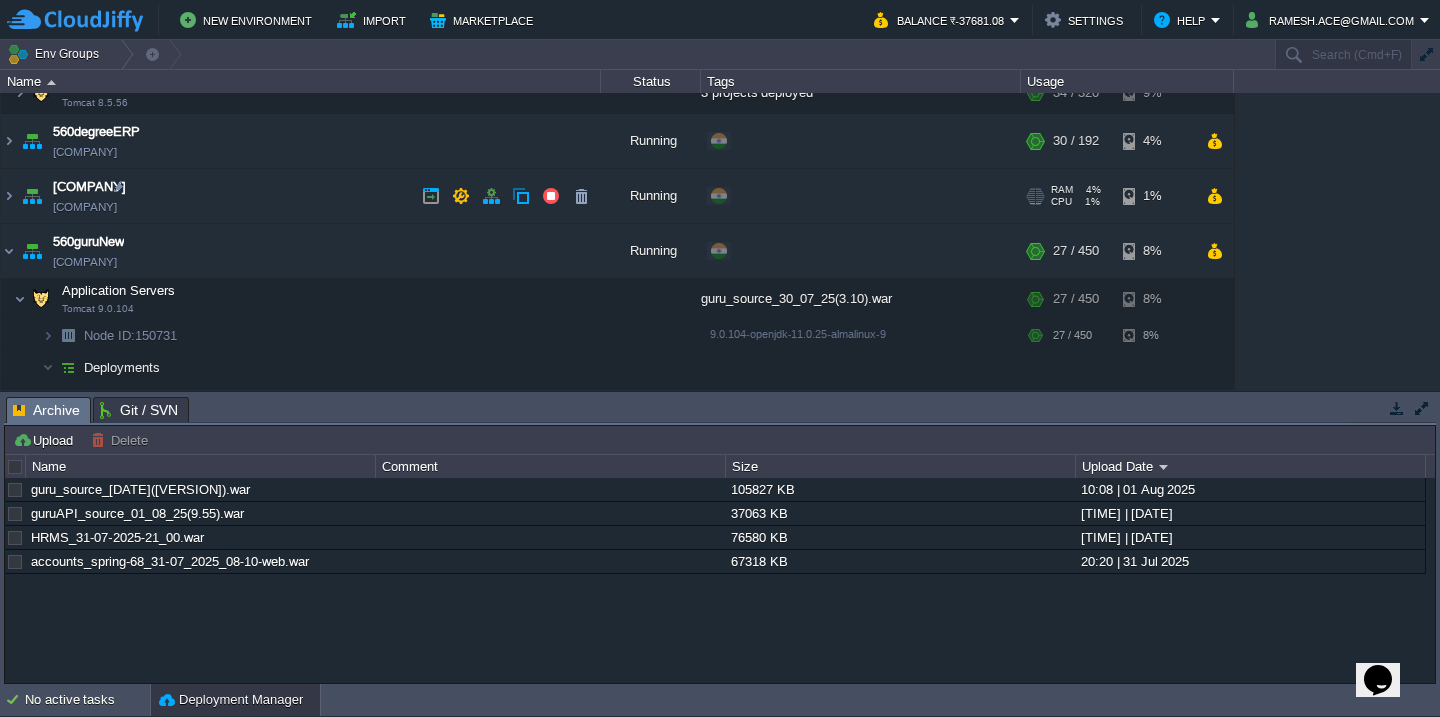 click on "[COMPANY] [COMPANY]" at bounding box center [301, 196] 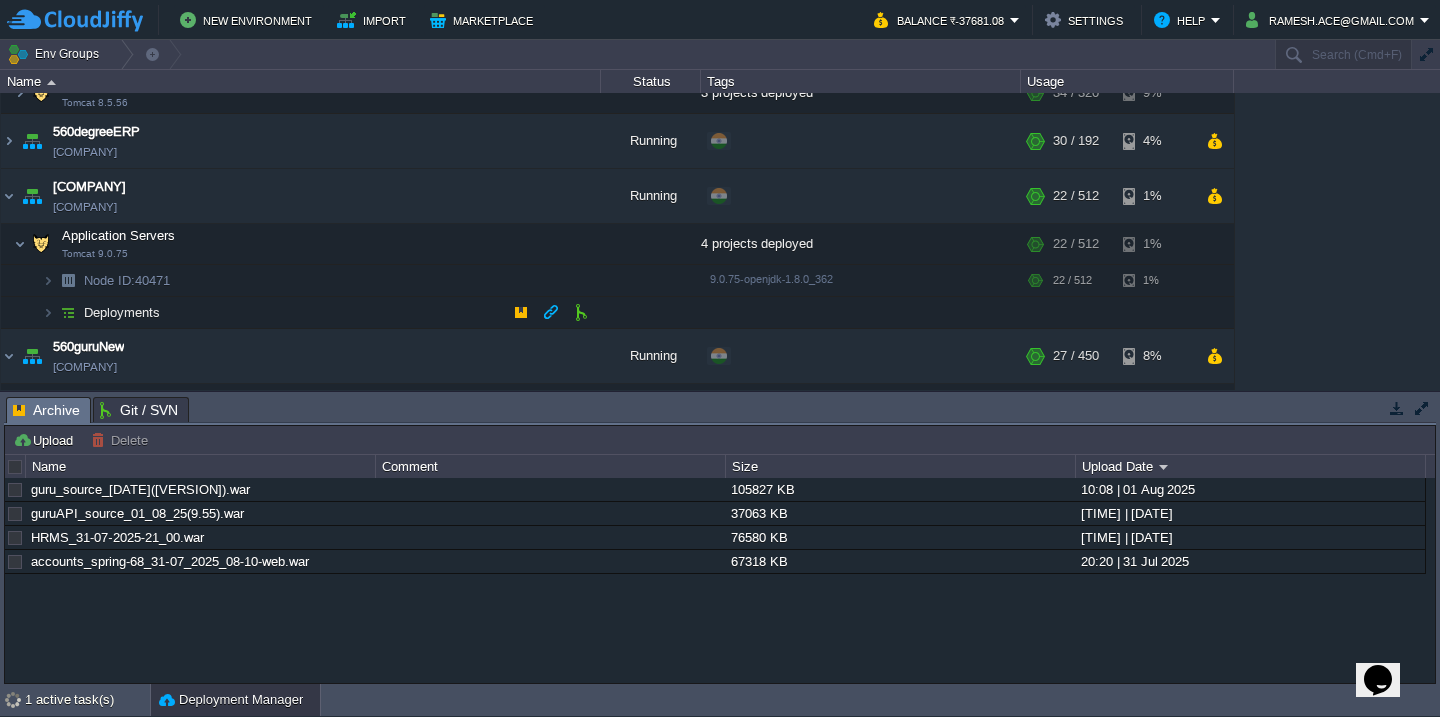 click on "Deployments" at bounding box center (301, 313) 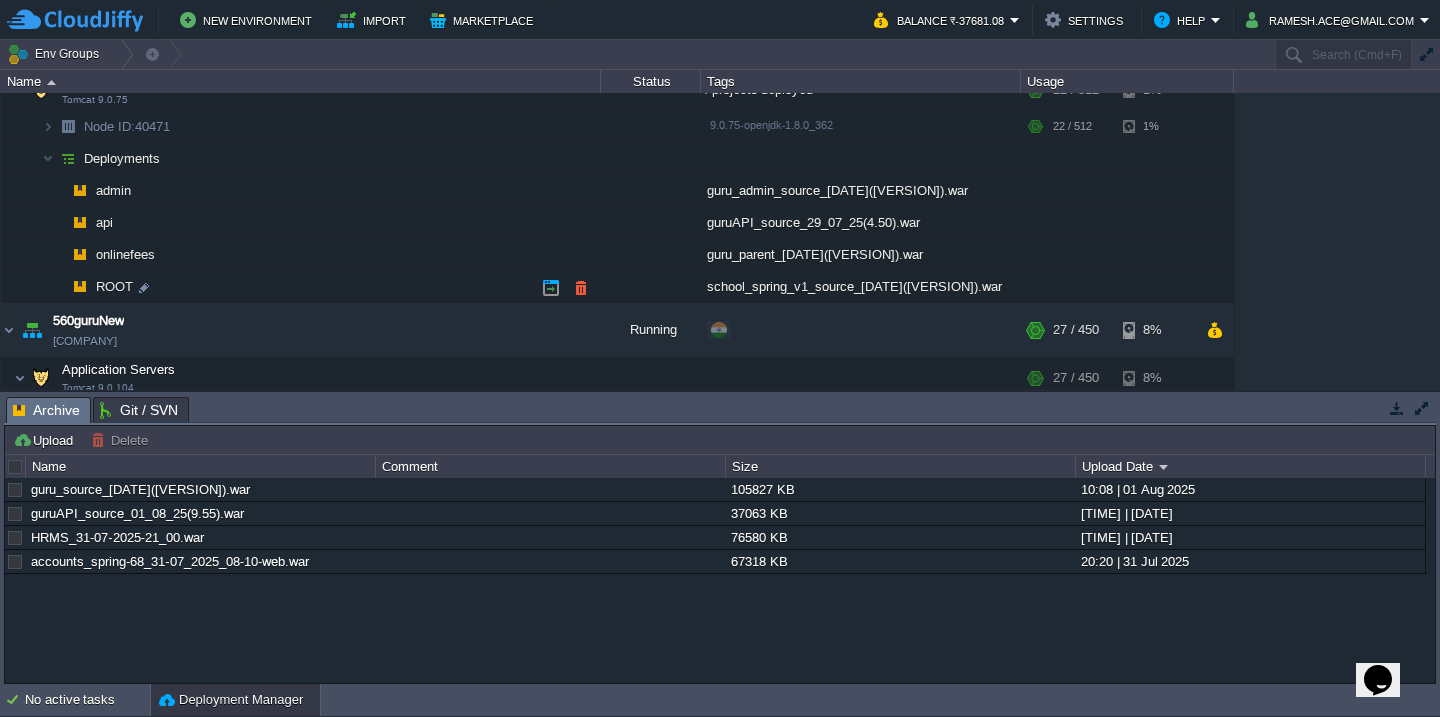 scroll, scrollTop: 269, scrollLeft: 0, axis: vertical 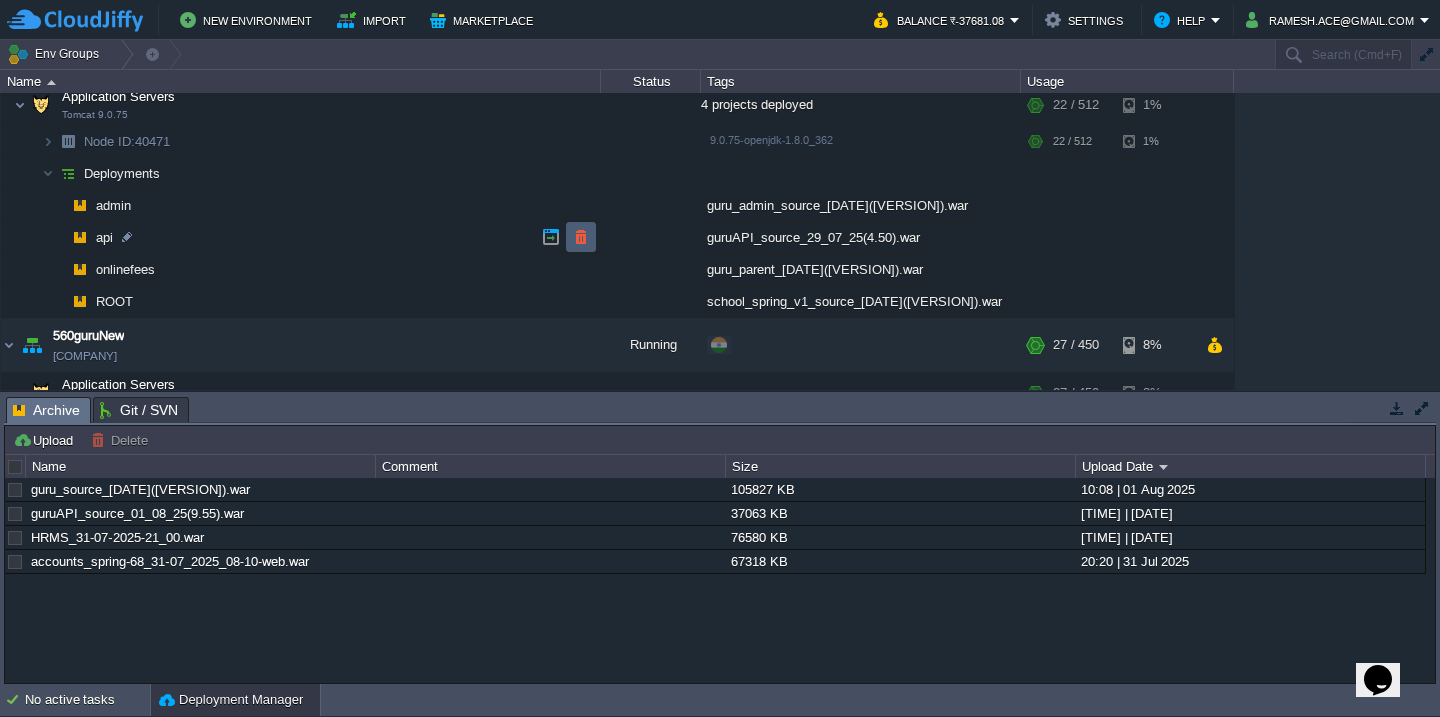 click at bounding box center [581, 237] 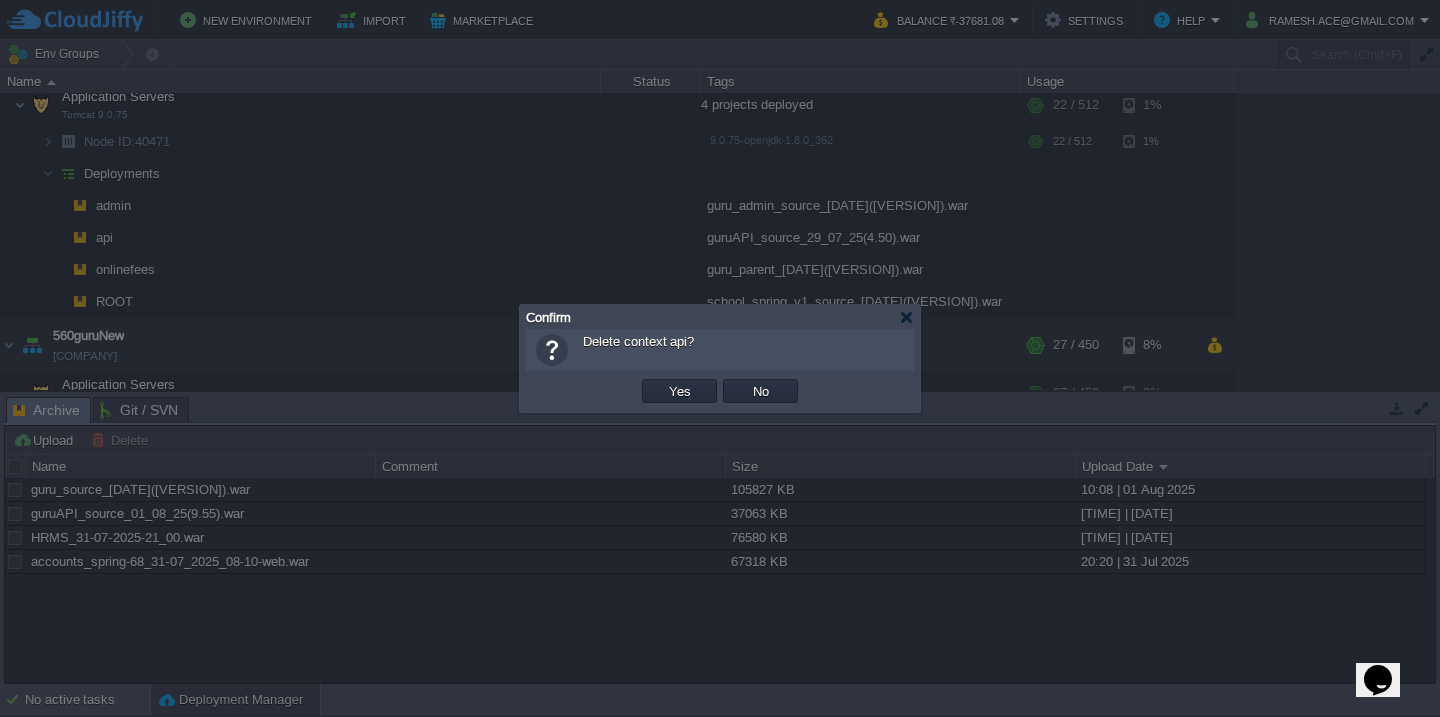 type 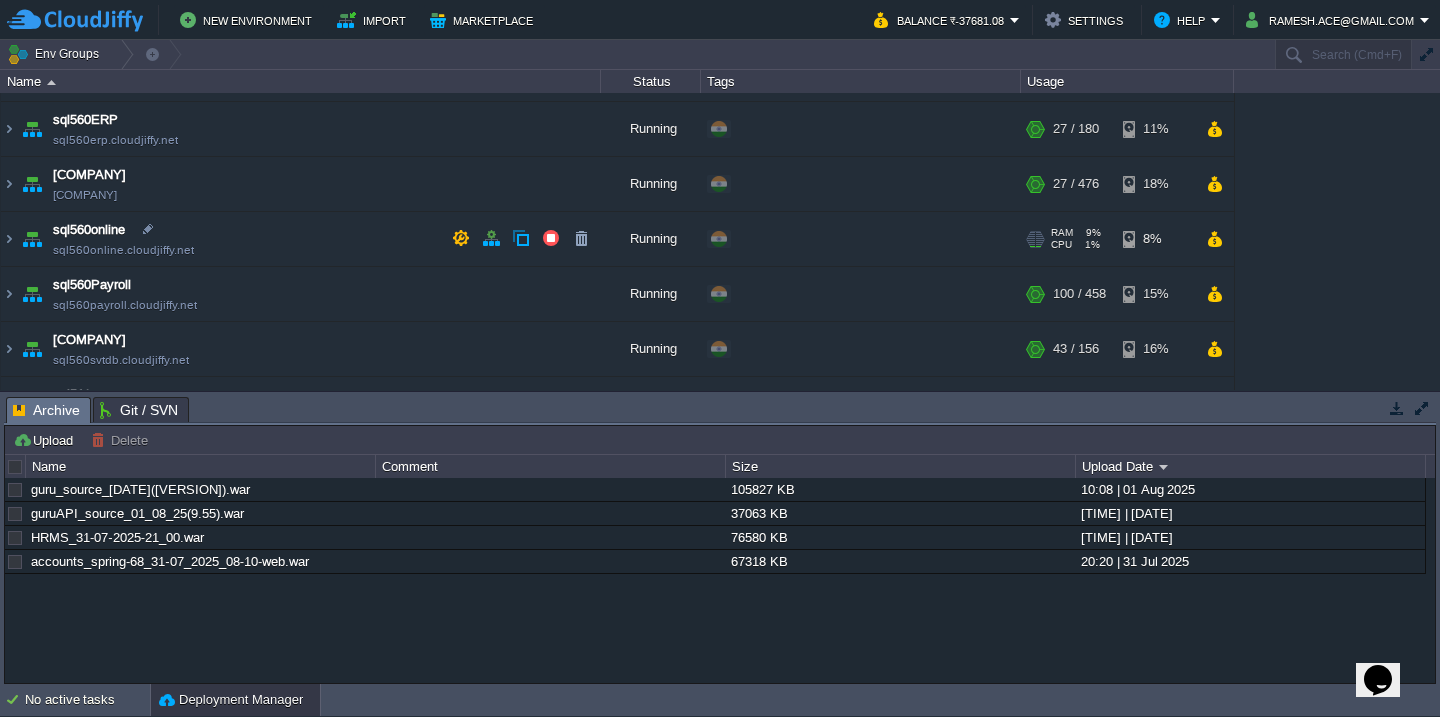 scroll, scrollTop: 1194, scrollLeft: 0, axis: vertical 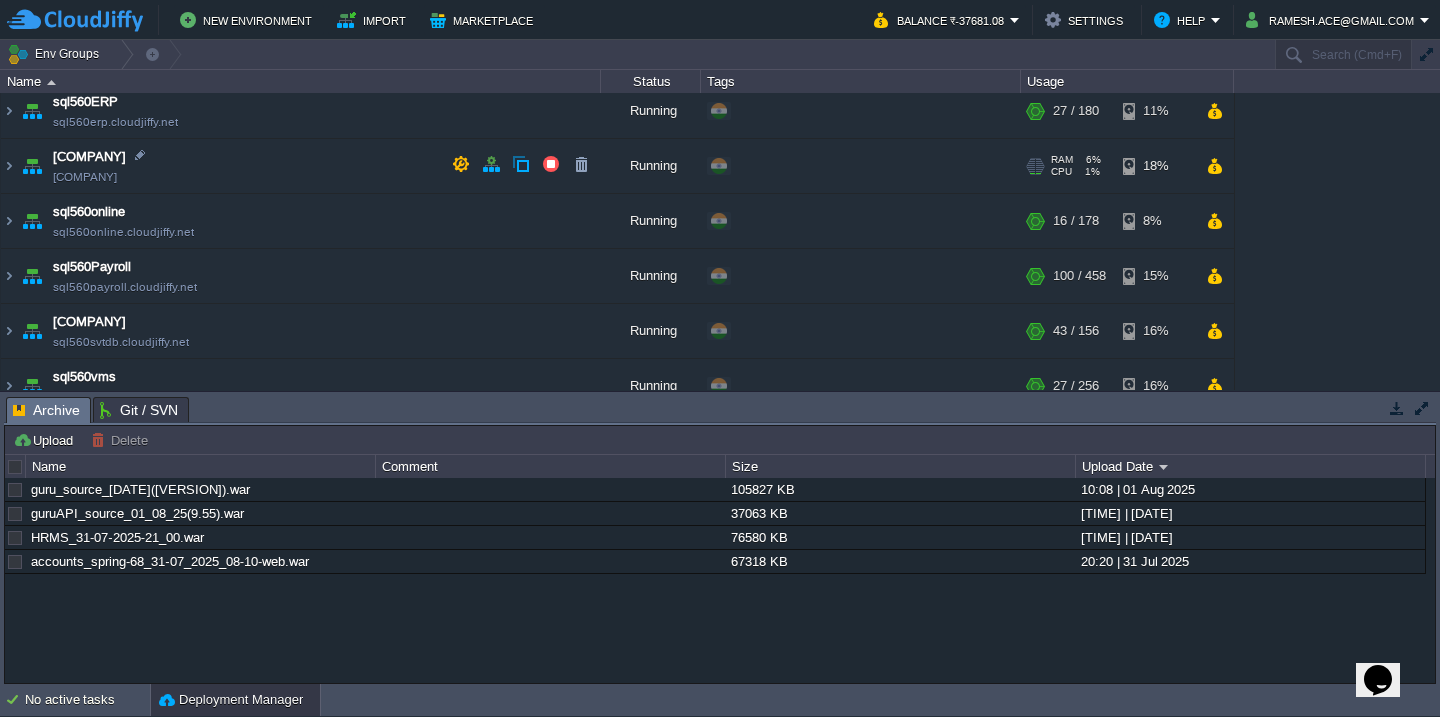 click on "sql560Guru sql560guru.cloudjiffy.net" at bounding box center [301, 166] 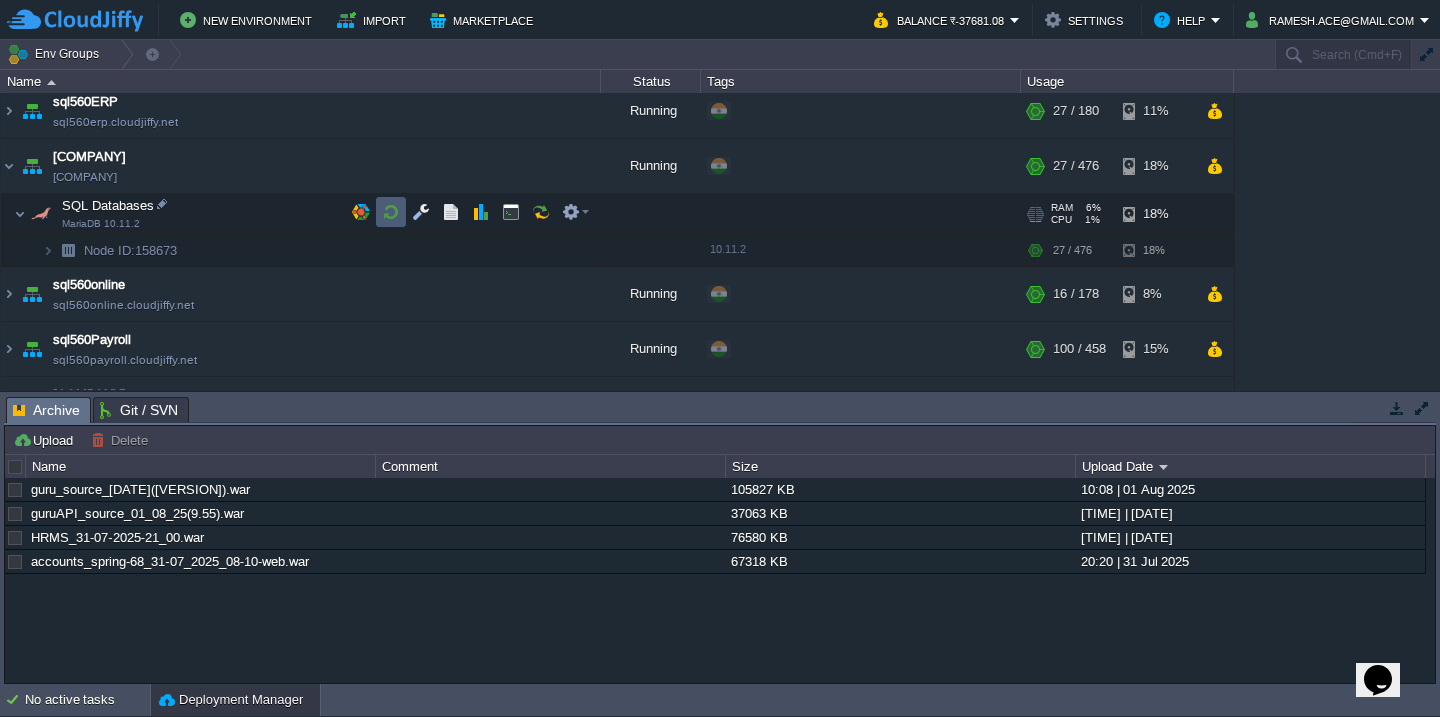 click at bounding box center [391, 212] 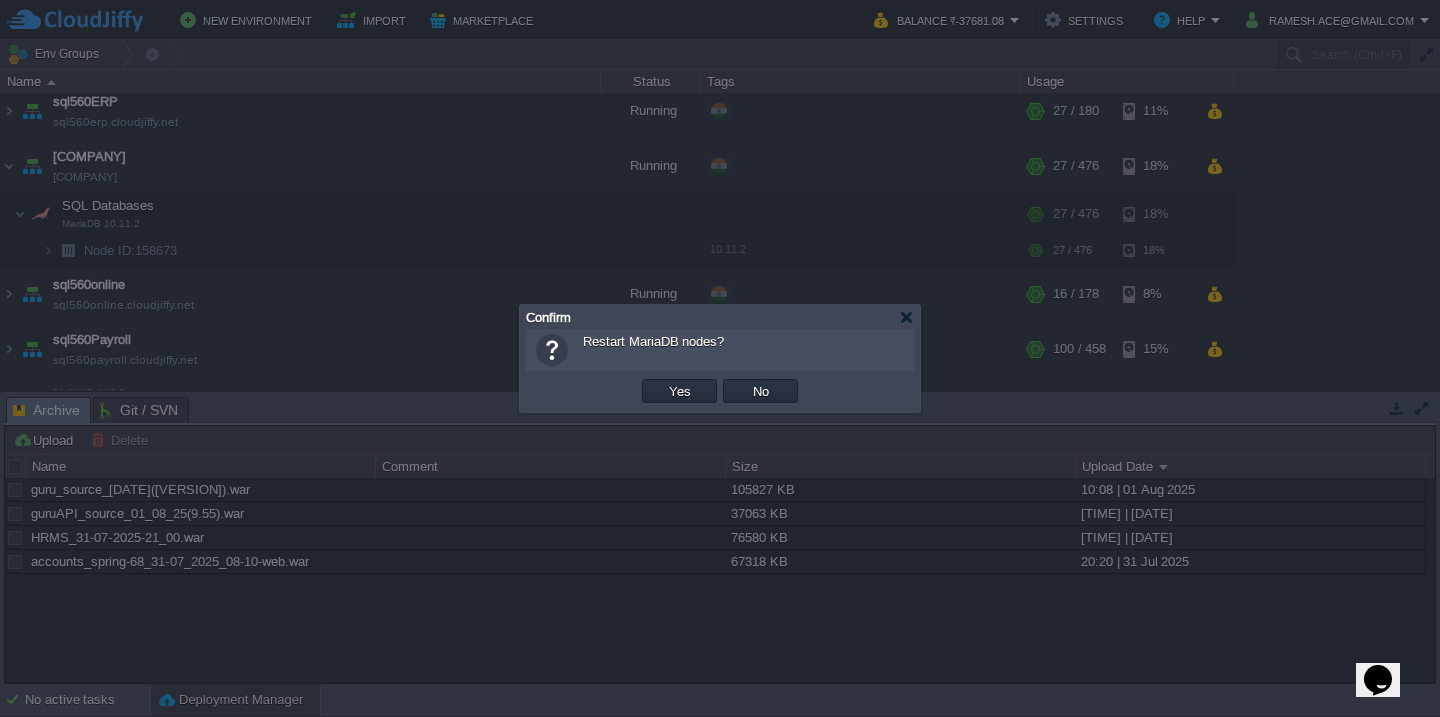 type 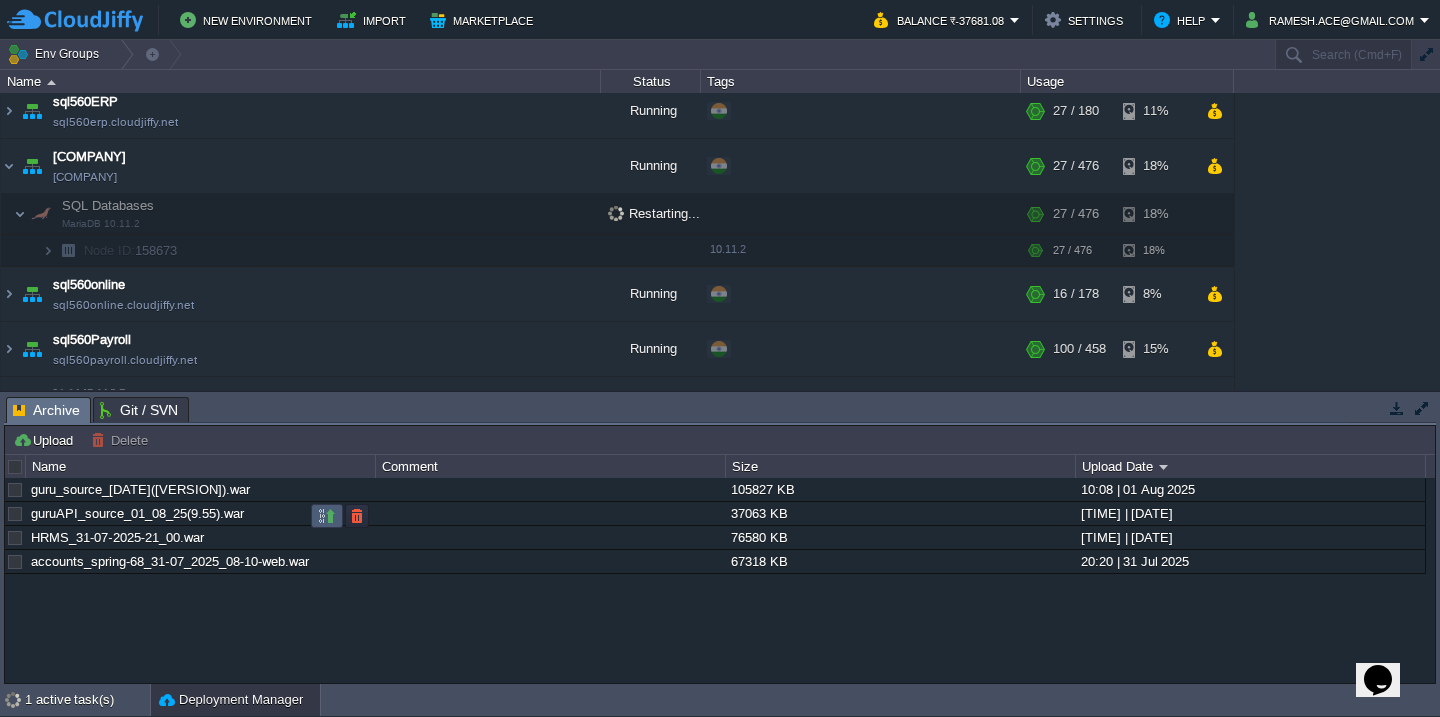 click at bounding box center [327, 516] 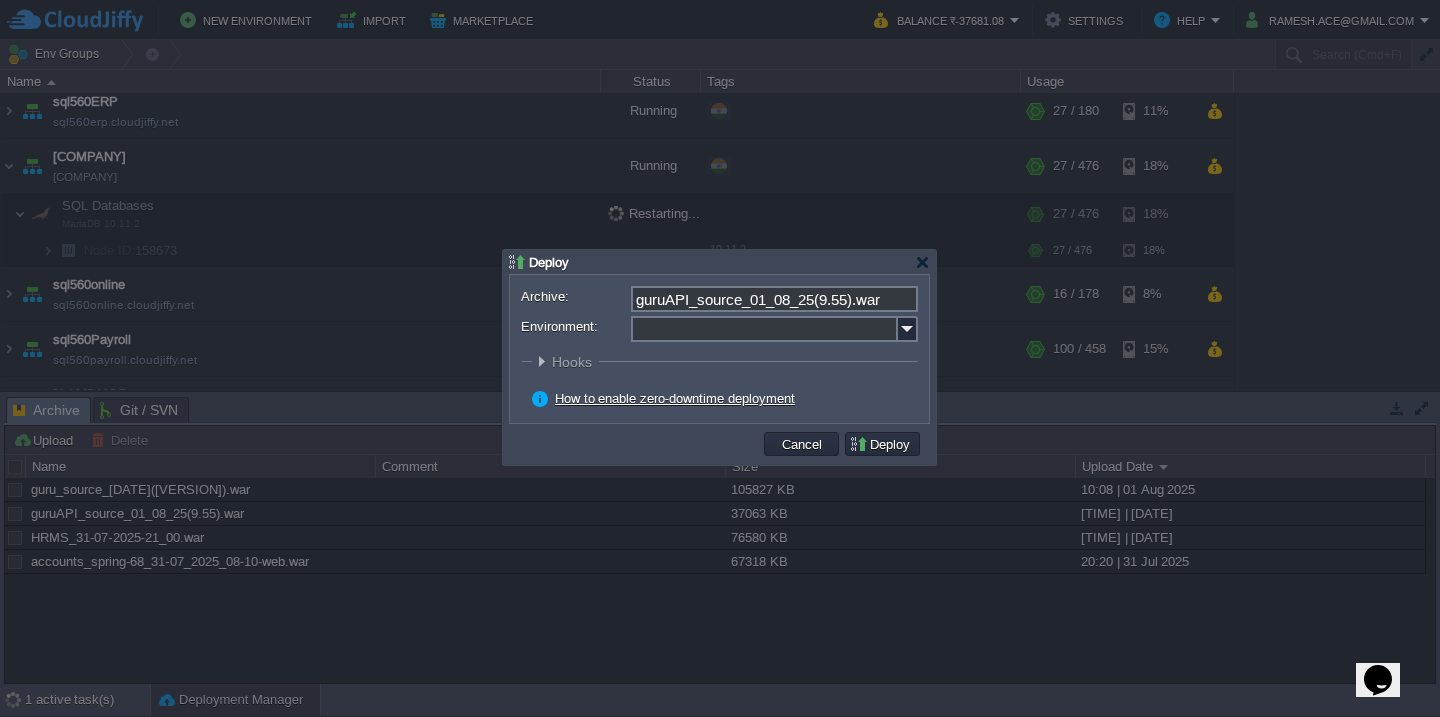 click on "Environment:" at bounding box center (764, 329) 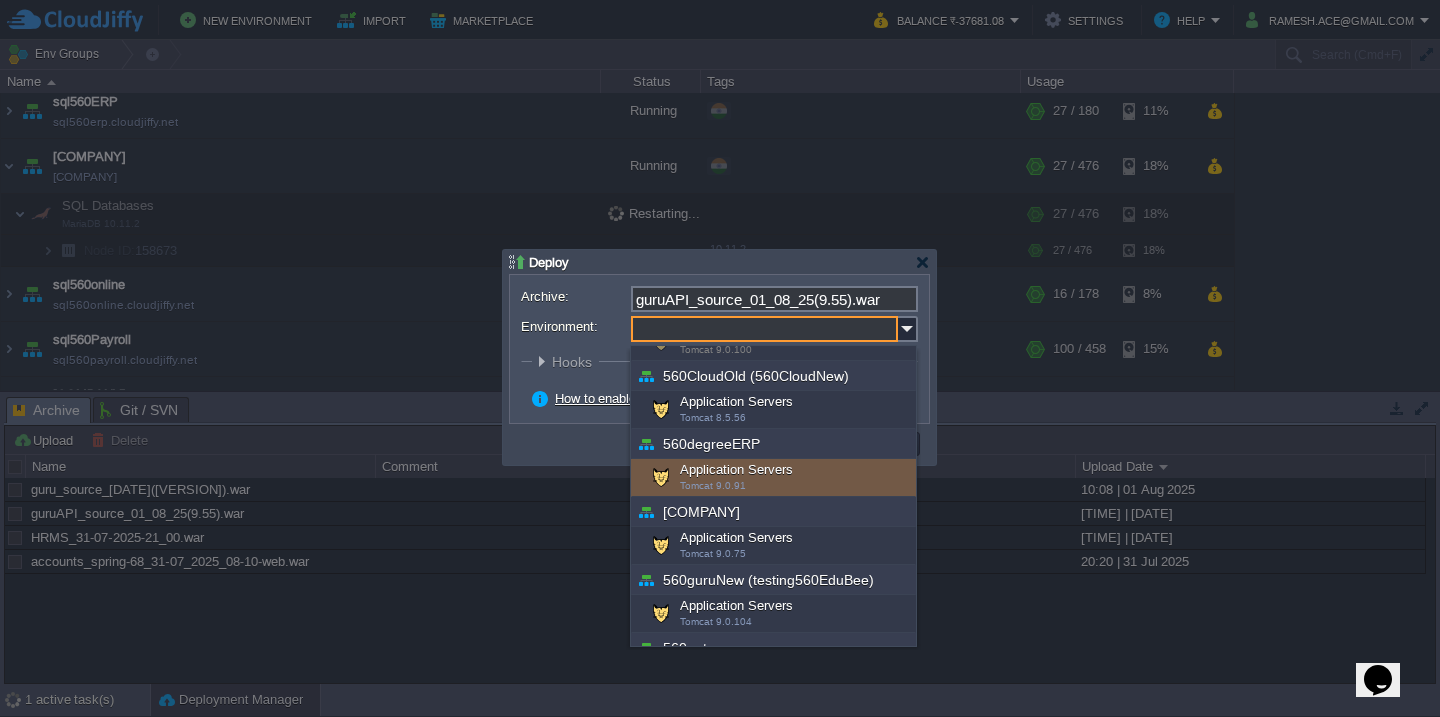 scroll, scrollTop: 78, scrollLeft: 0, axis: vertical 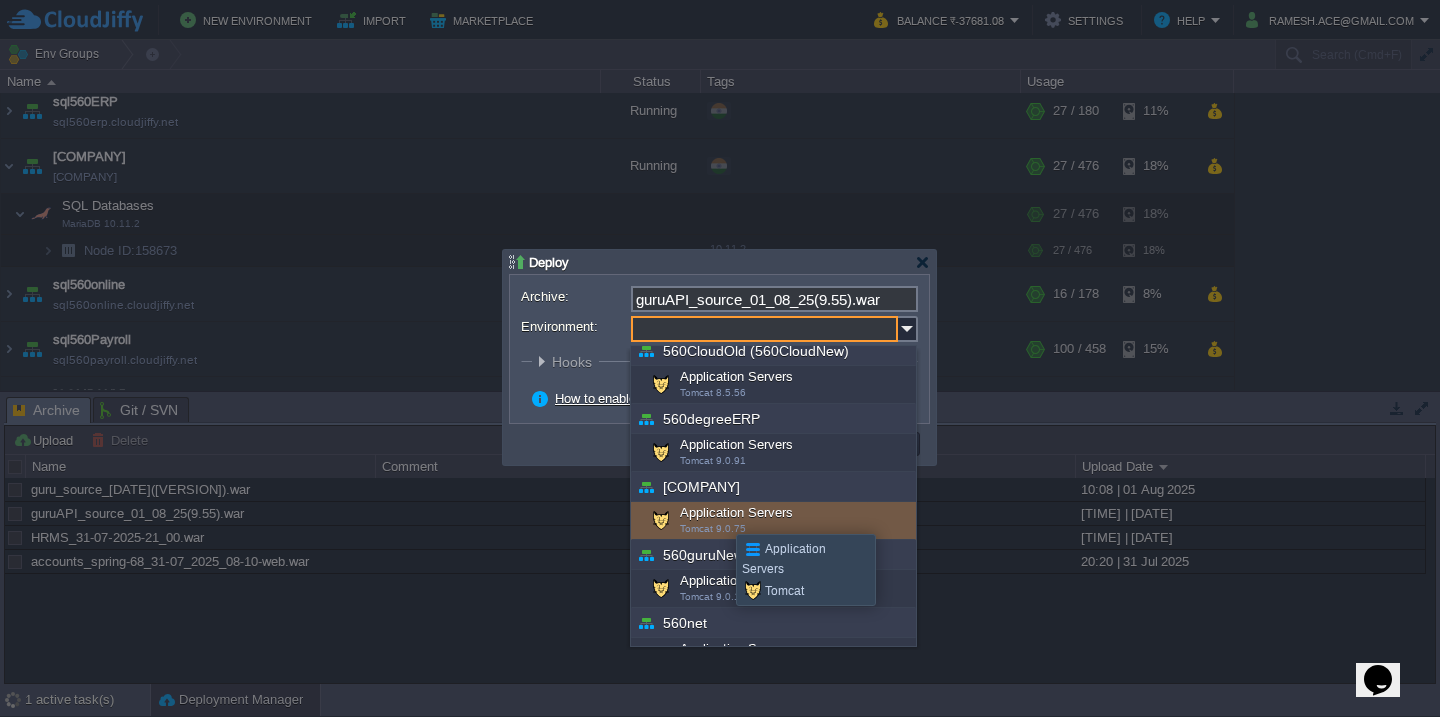 click on "Application Servers Tomcat 9.0.75" at bounding box center [773, 521] 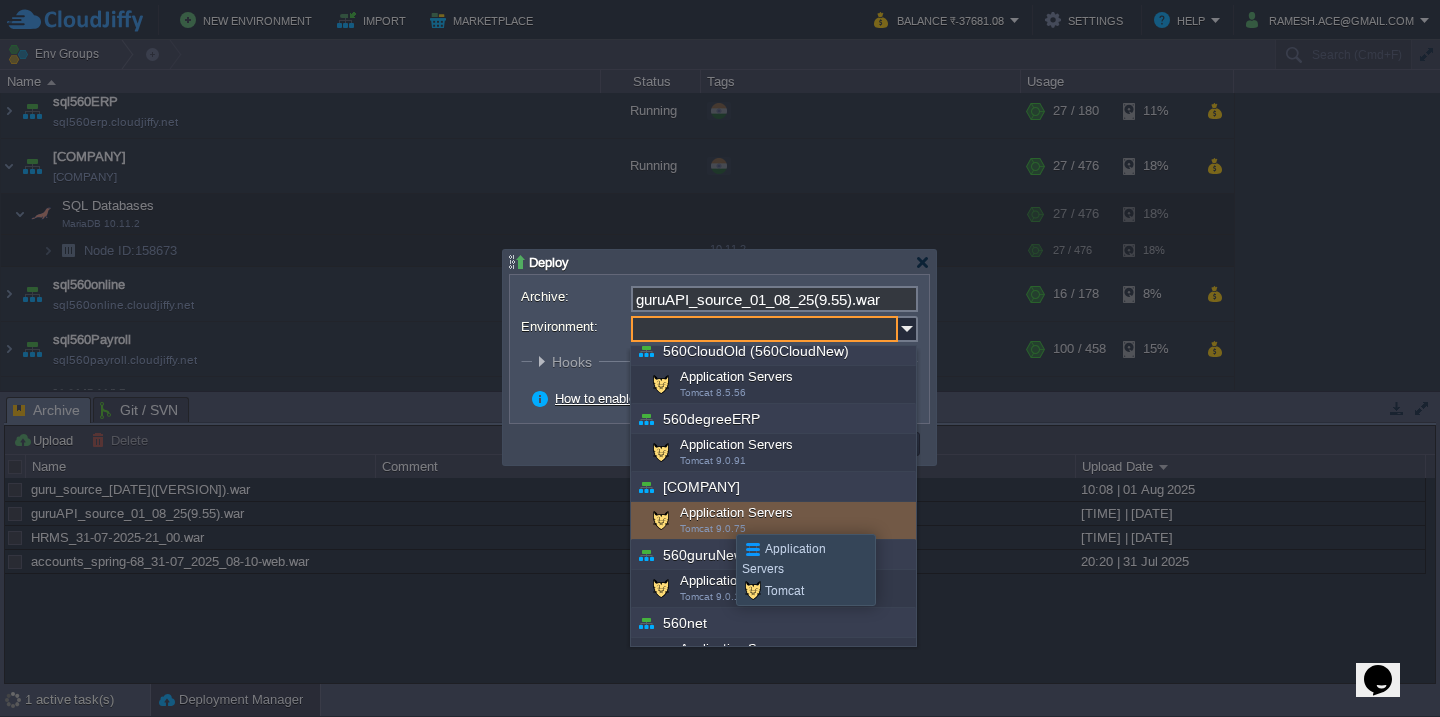 type on "Application Servers (560guru)" 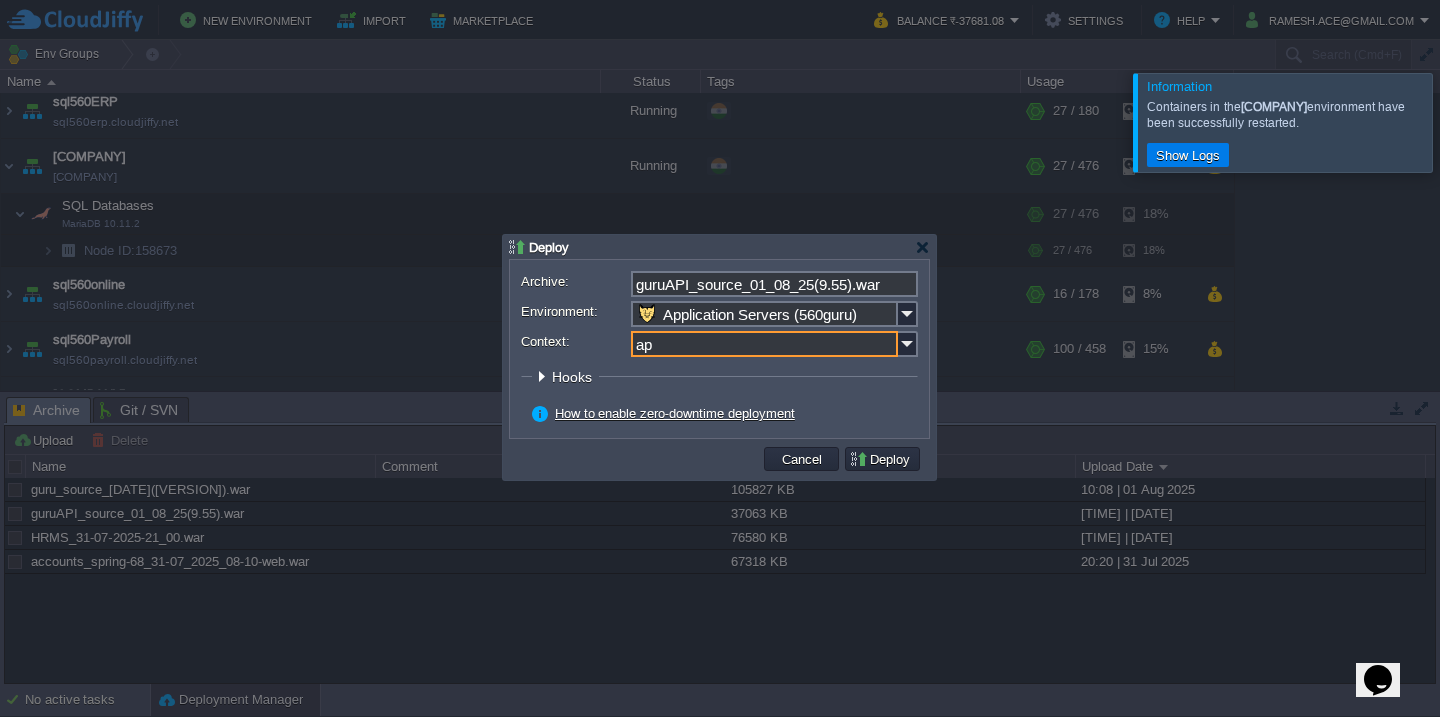 type on "api" 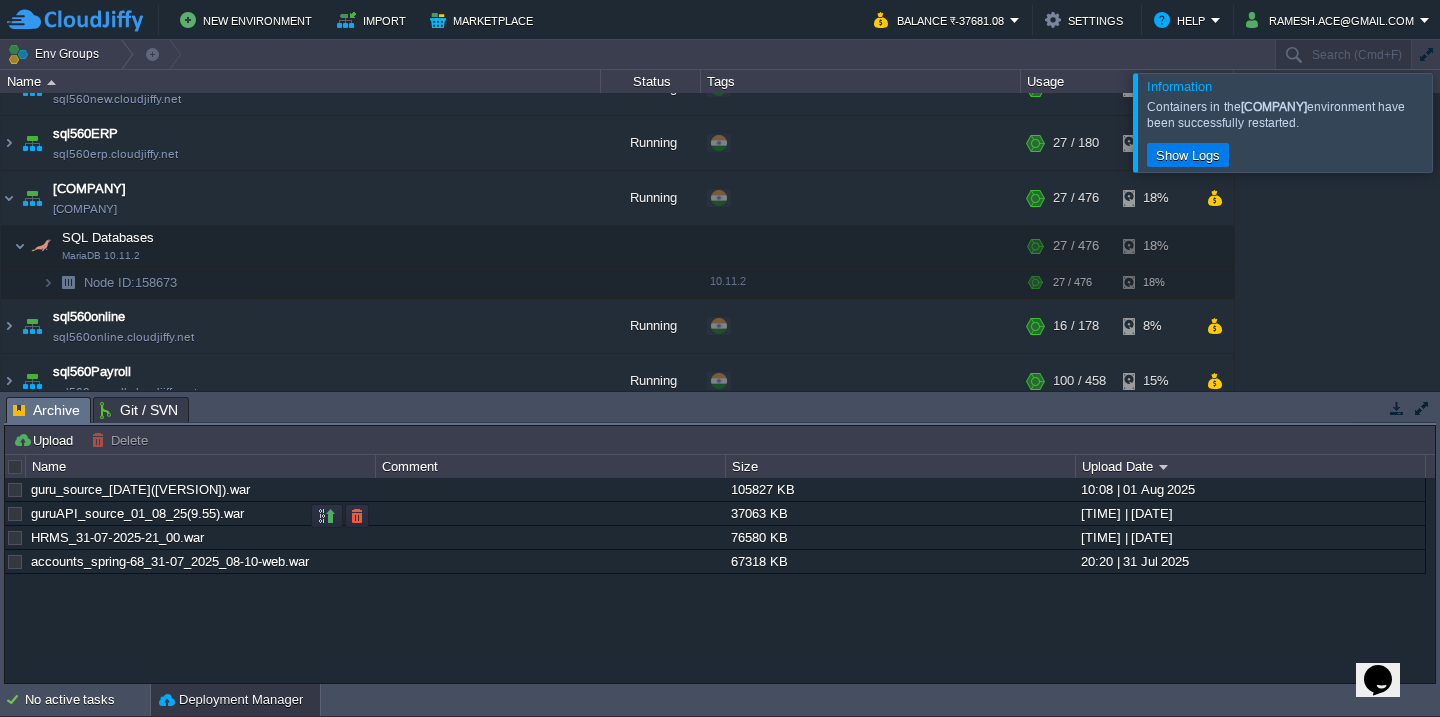 scroll, scrollTop: 263, scrollLeft: 0, axis: vertical 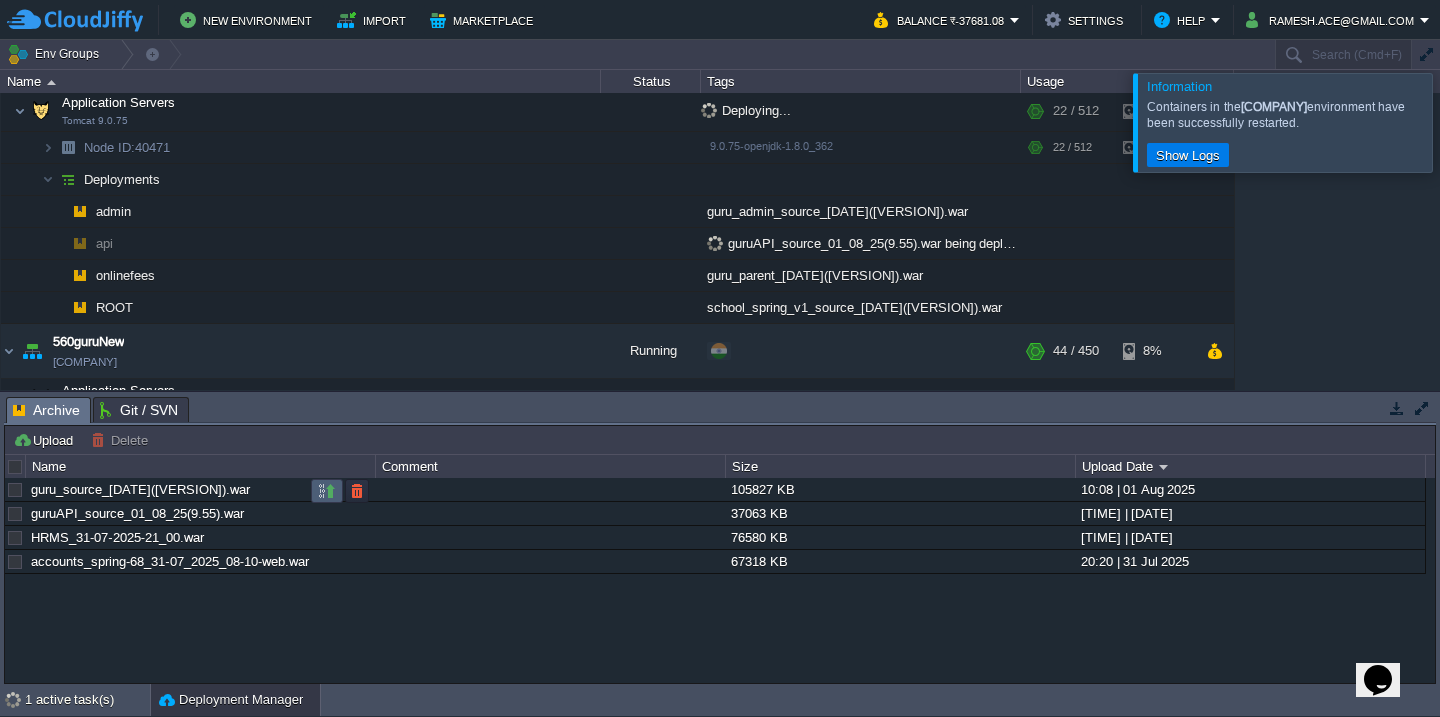 click at bounding box center (327, 491) 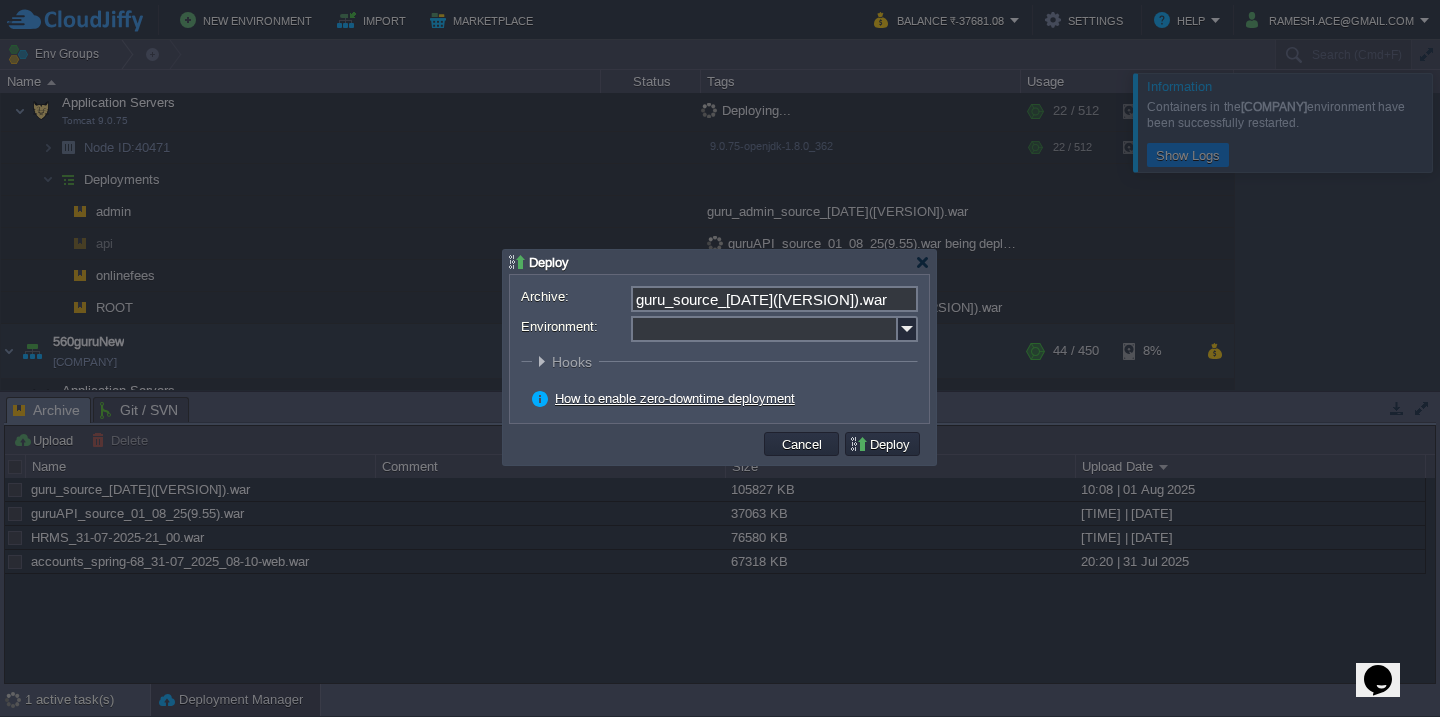 click on "Environment:" at bounding box center (764, 329) 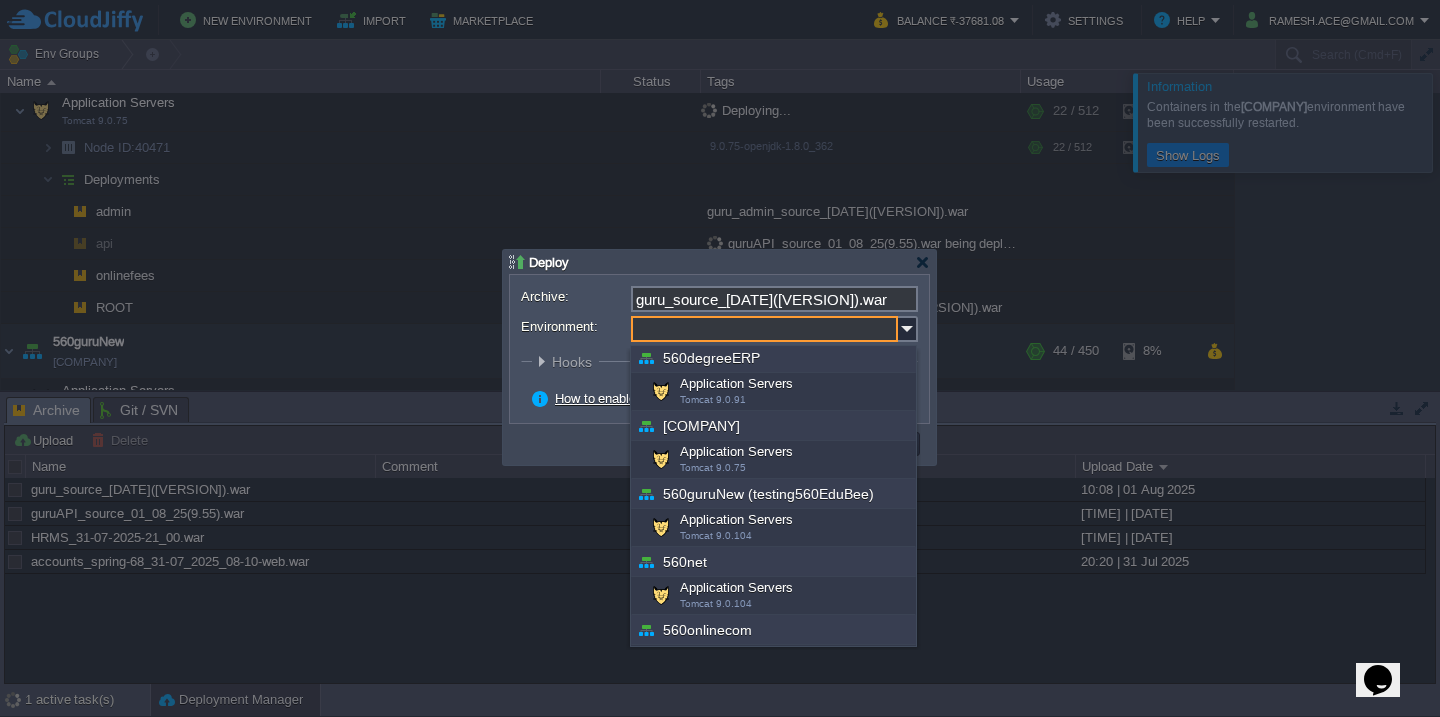 scroll, scrollTop: 146, scrollLeft: 0, axis: vertical 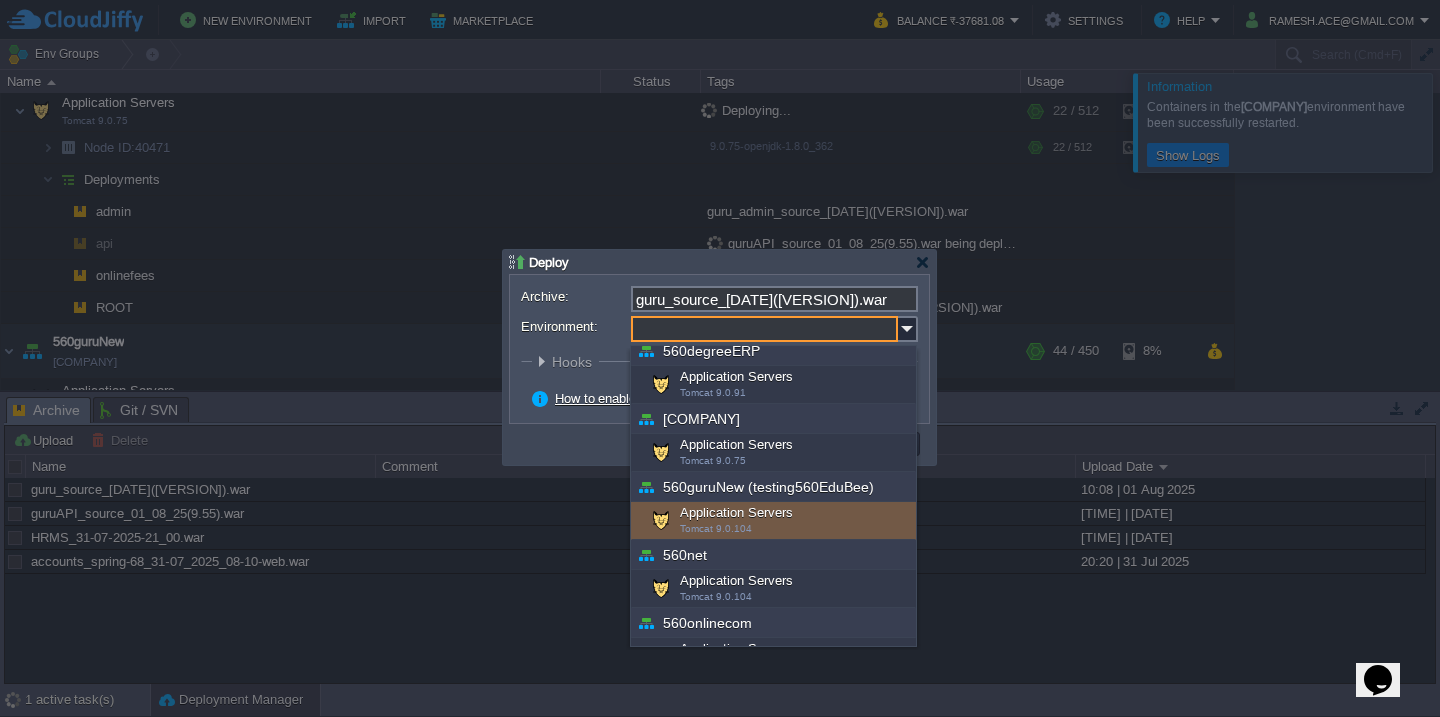 click on "Application Servers Tomcat 9.0.104" at bounding box center (773, 521) 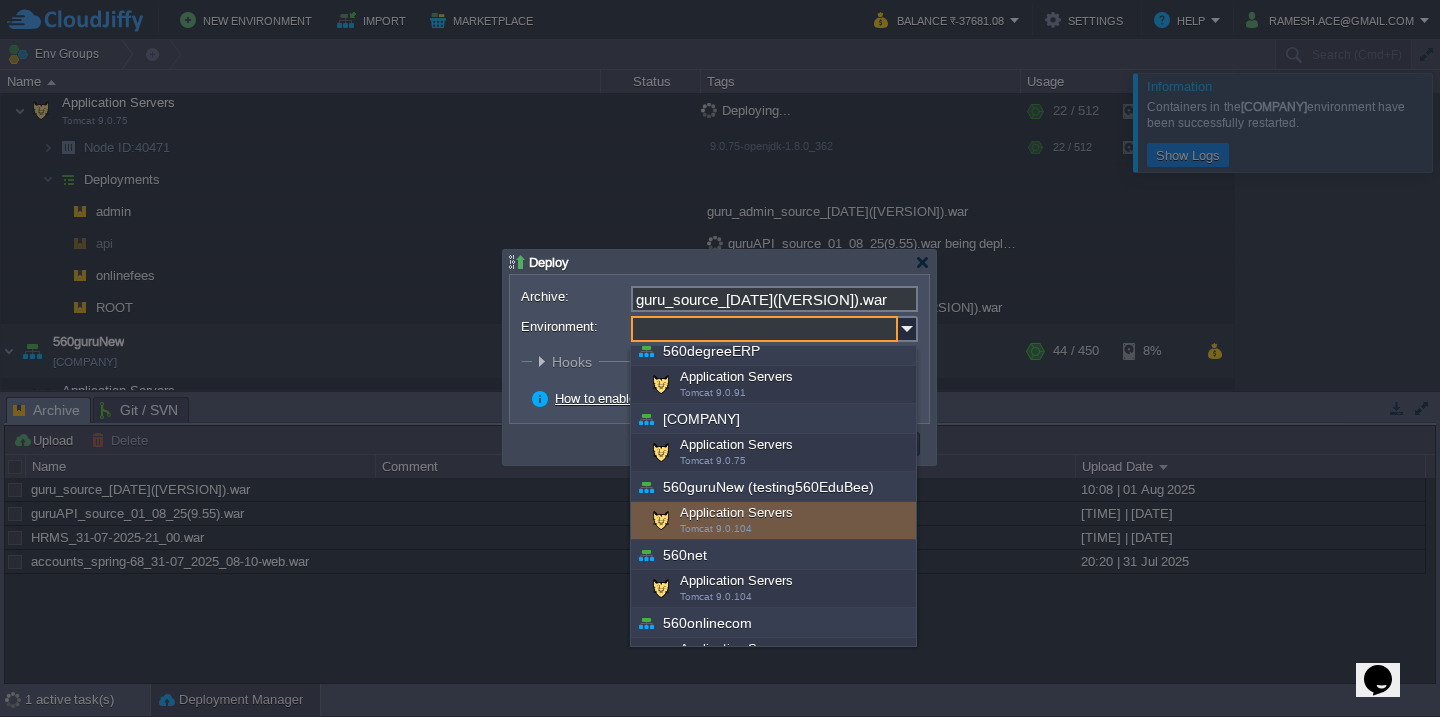 type on "Application Servers (560guruNew (testing560EduBee))" 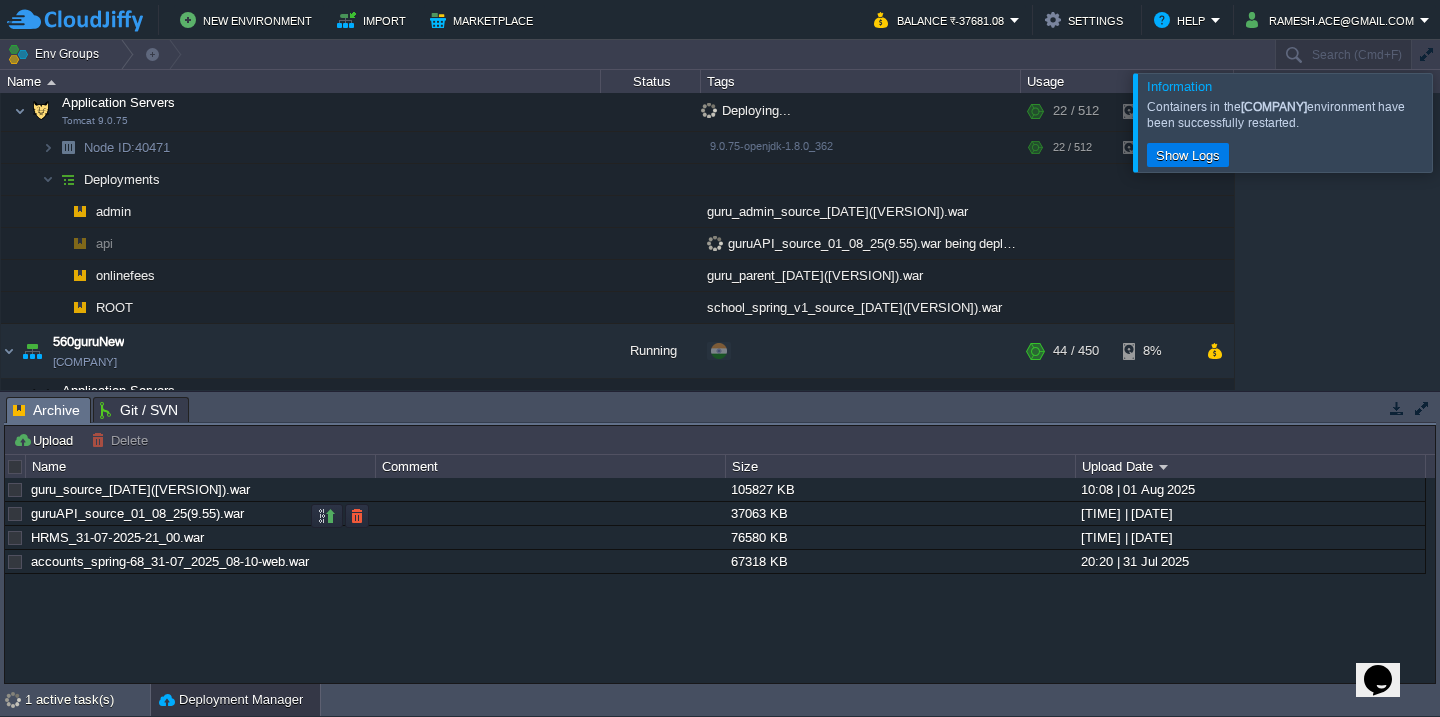 scroll, scrollTop: 381, scrollLeft: 0, axis: vertical 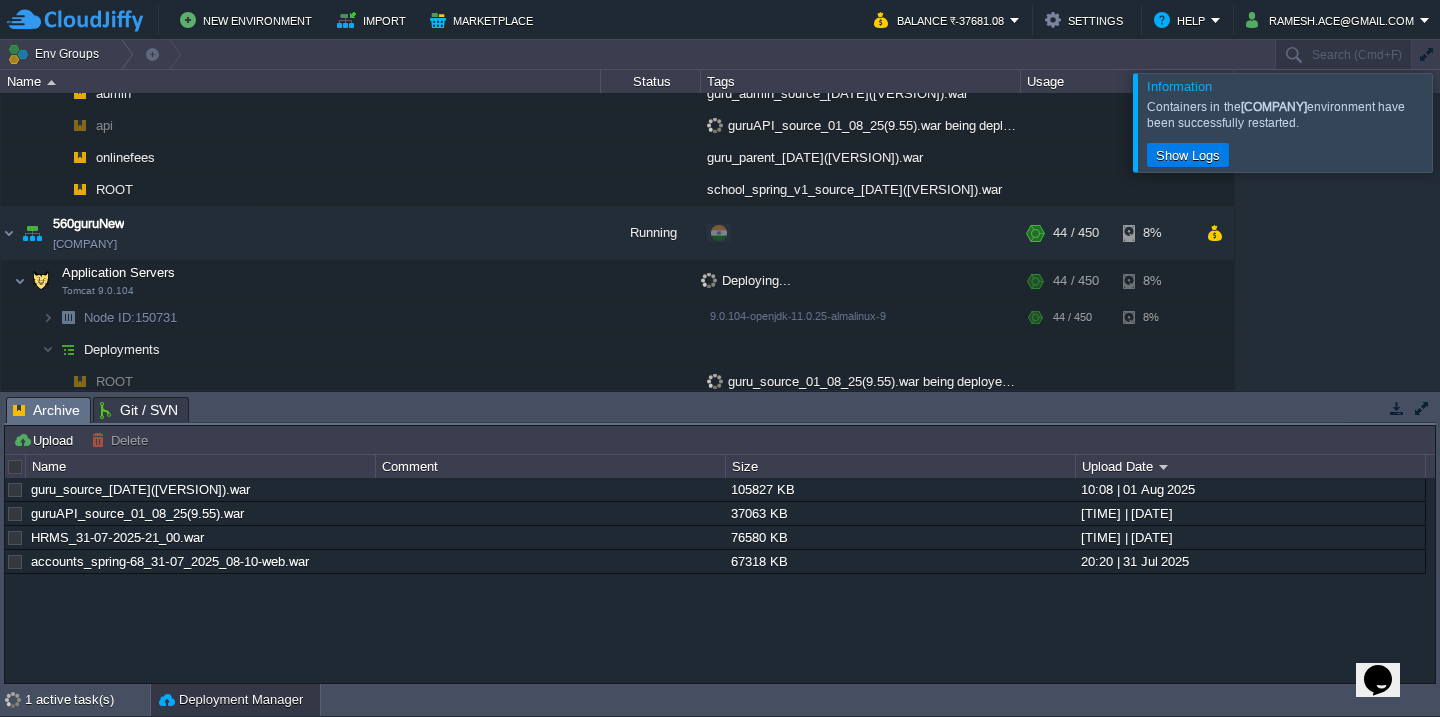 click at bounding box center (1464, 122) 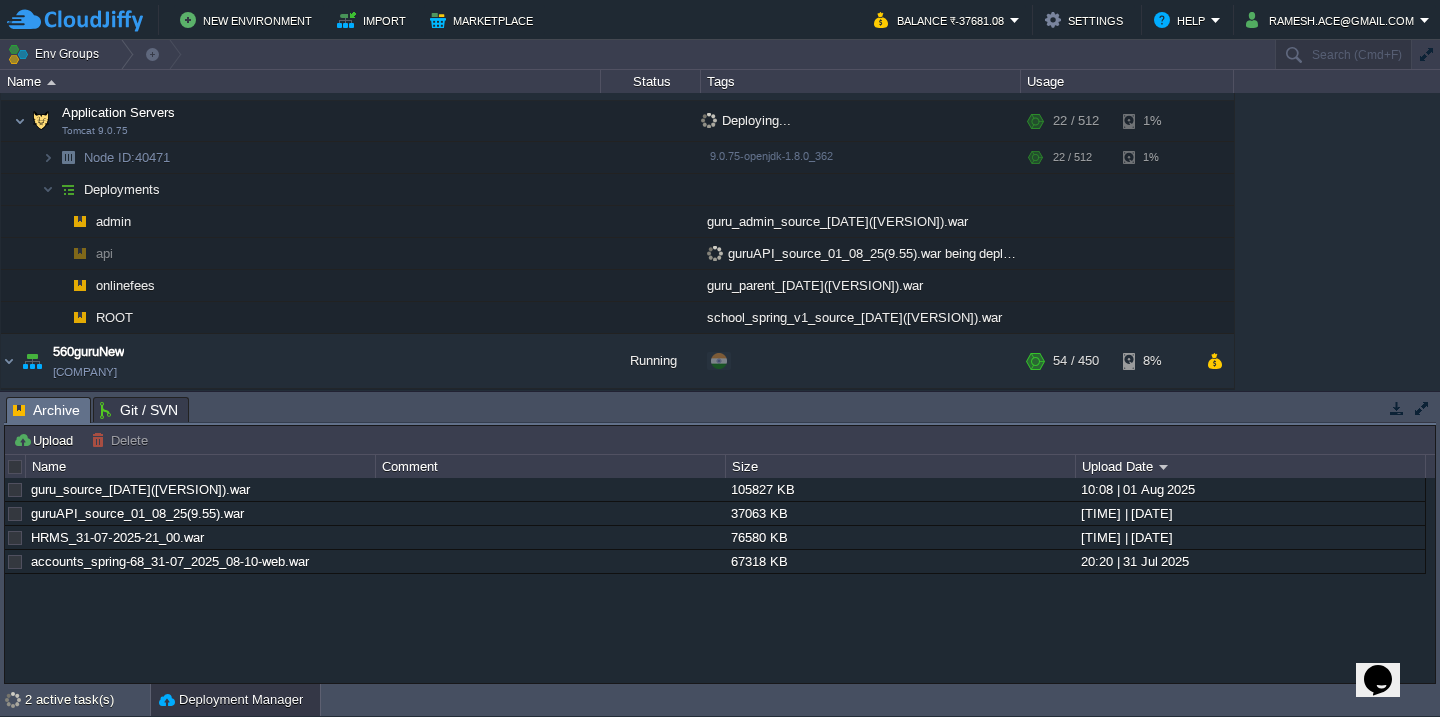 scroll, scrollTop: 252, scrollLeft: 0, axis: vertical 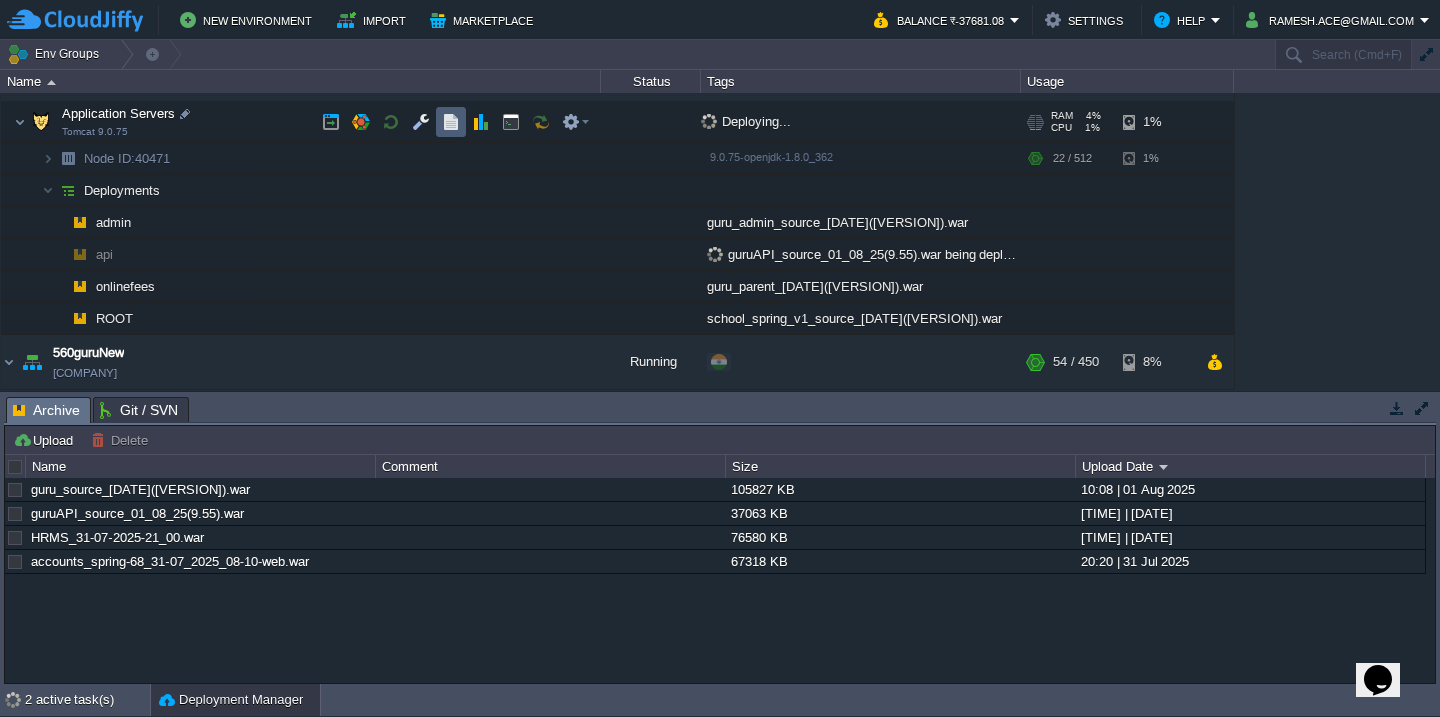 click at bounding box center [451, 122] 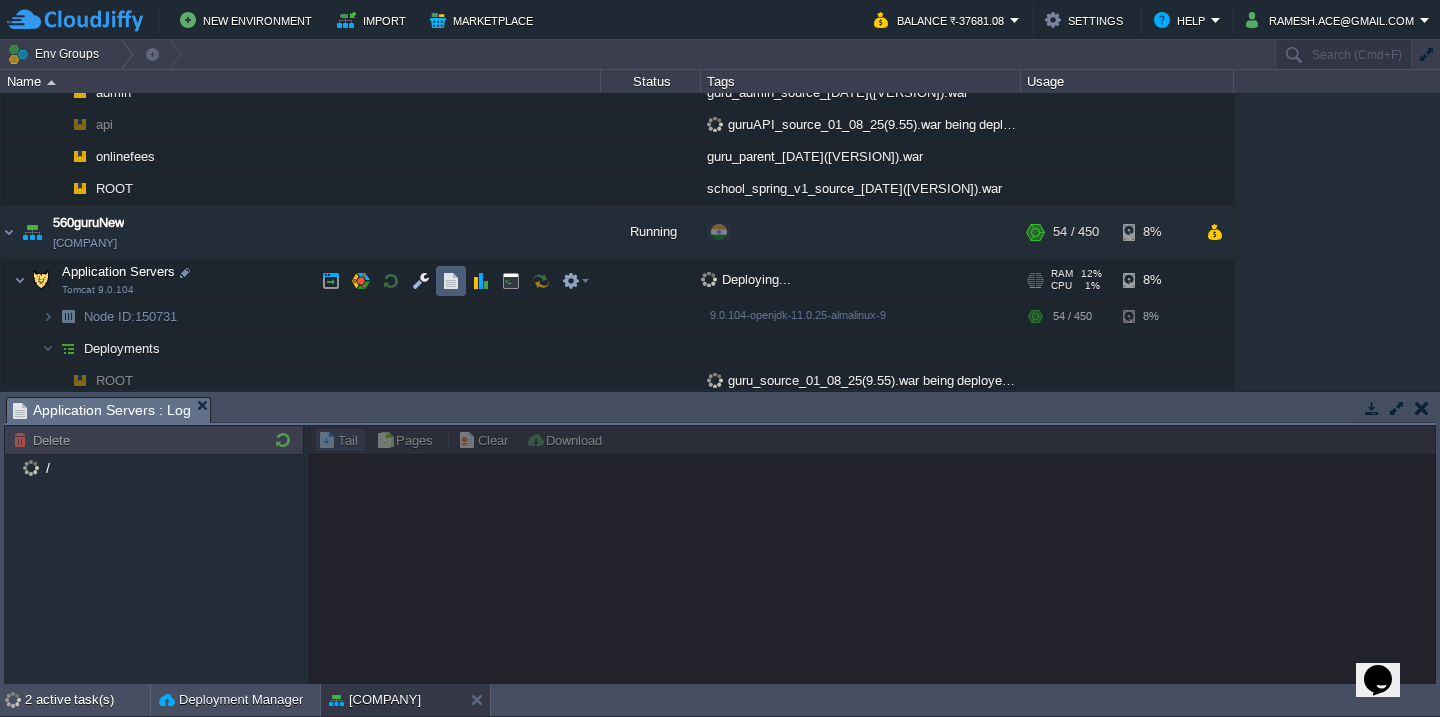 scroll, scrollTop: 391, scrollLeft: 0, axis: vertical 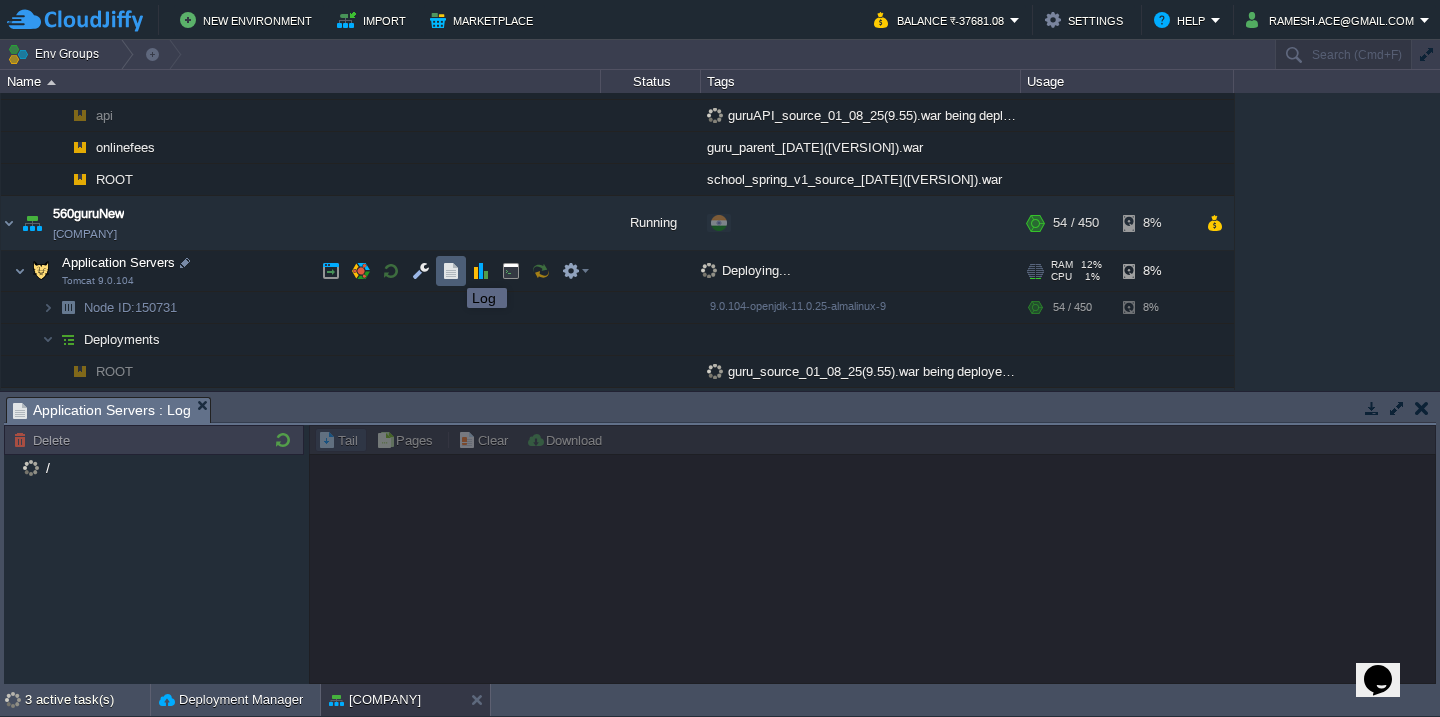 click at bounding box center (451, 271) 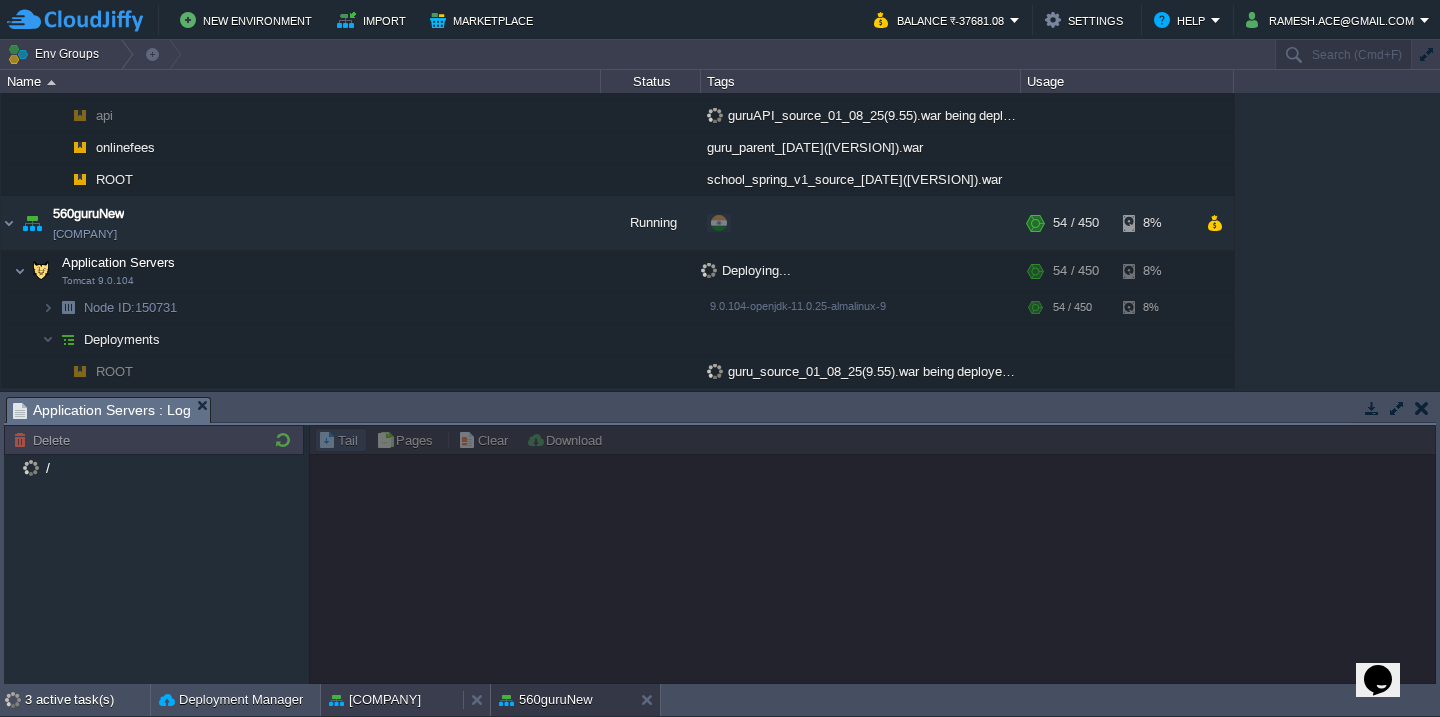 click on "[COMPANY]" at bounding box center (375, 700) 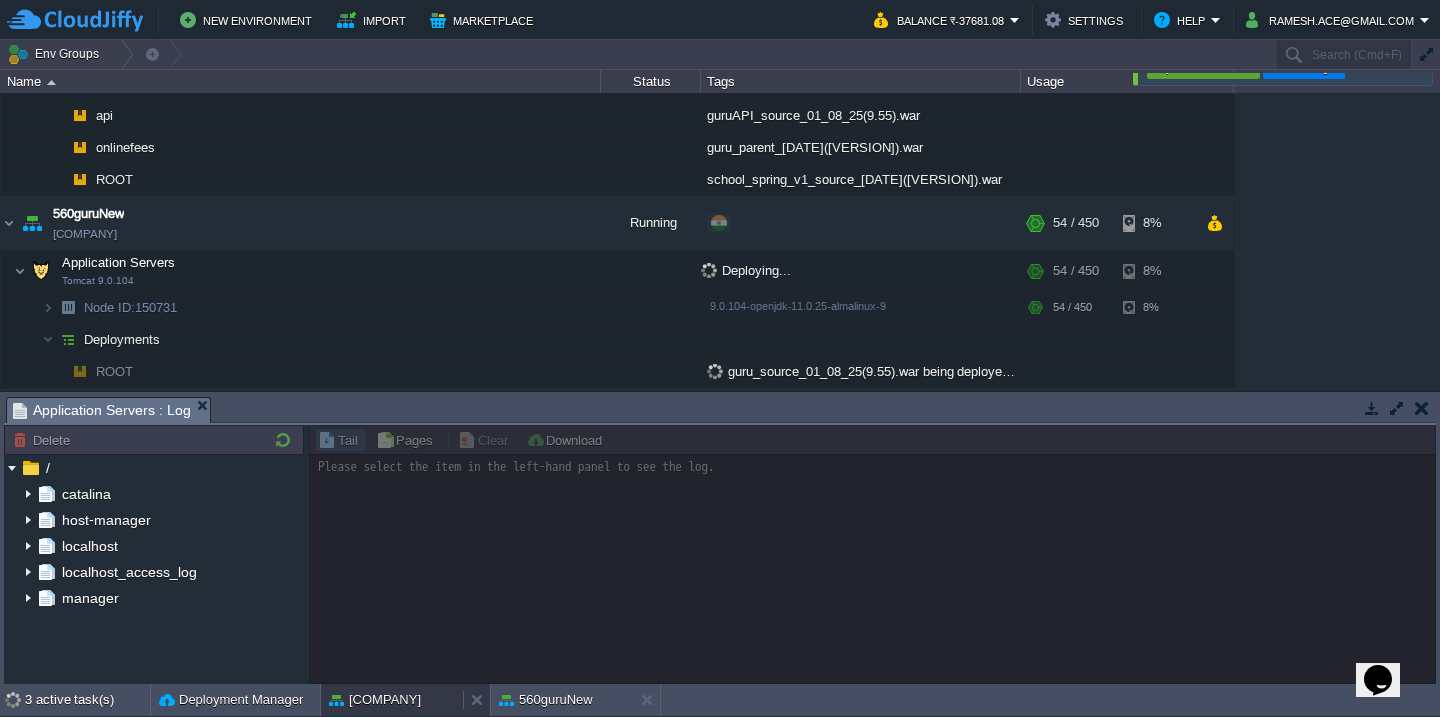 scroll, scrollTop: 265, scrollLeft: 0, axis: vertical 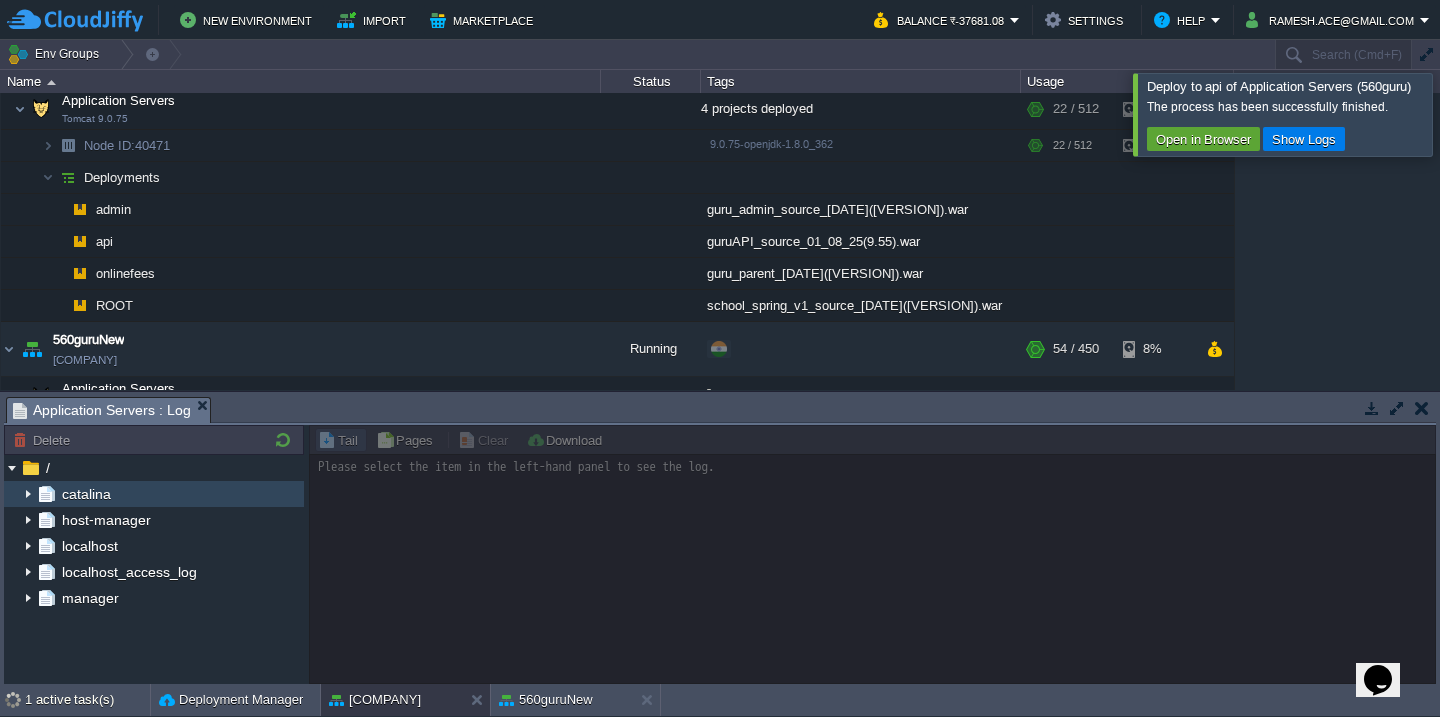 click at bounding box center [28, 494] 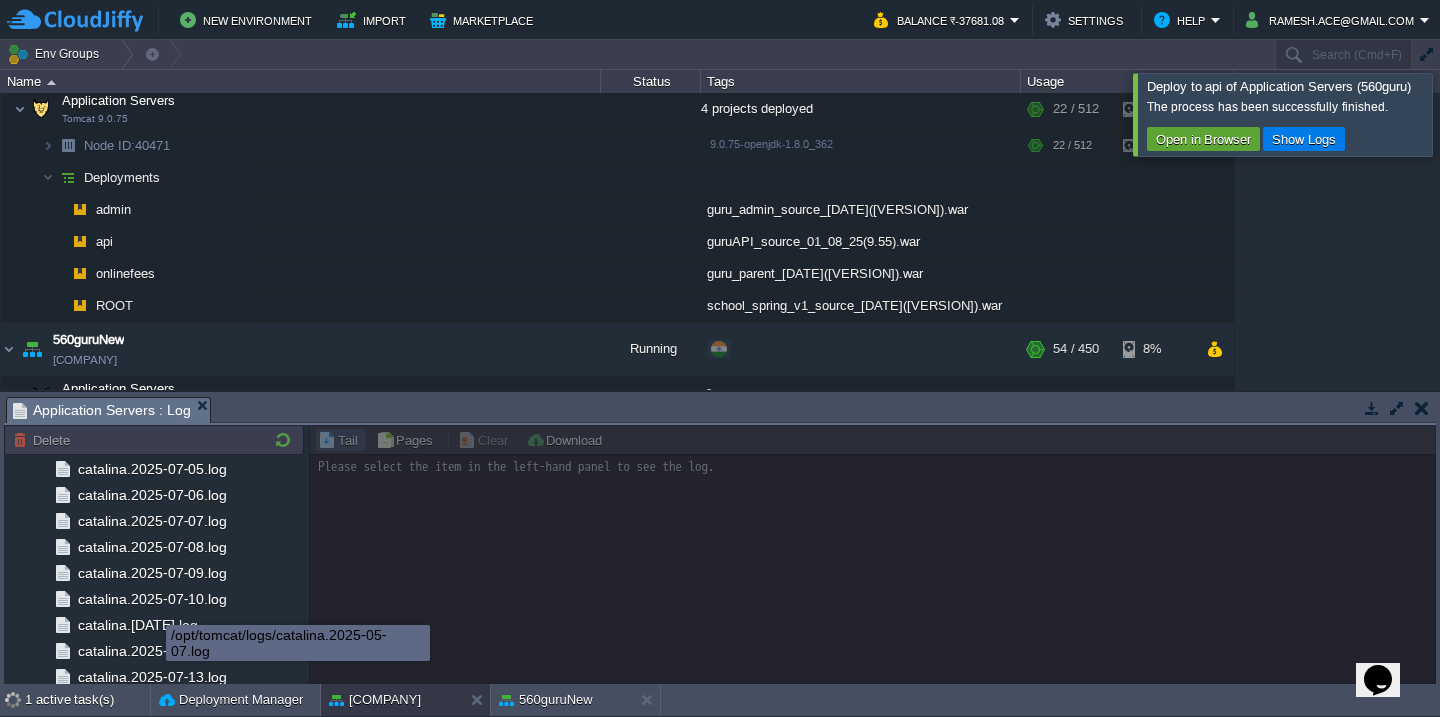 scroll, scrollTop: 2294, scrollLeft: 0, axis: vertical 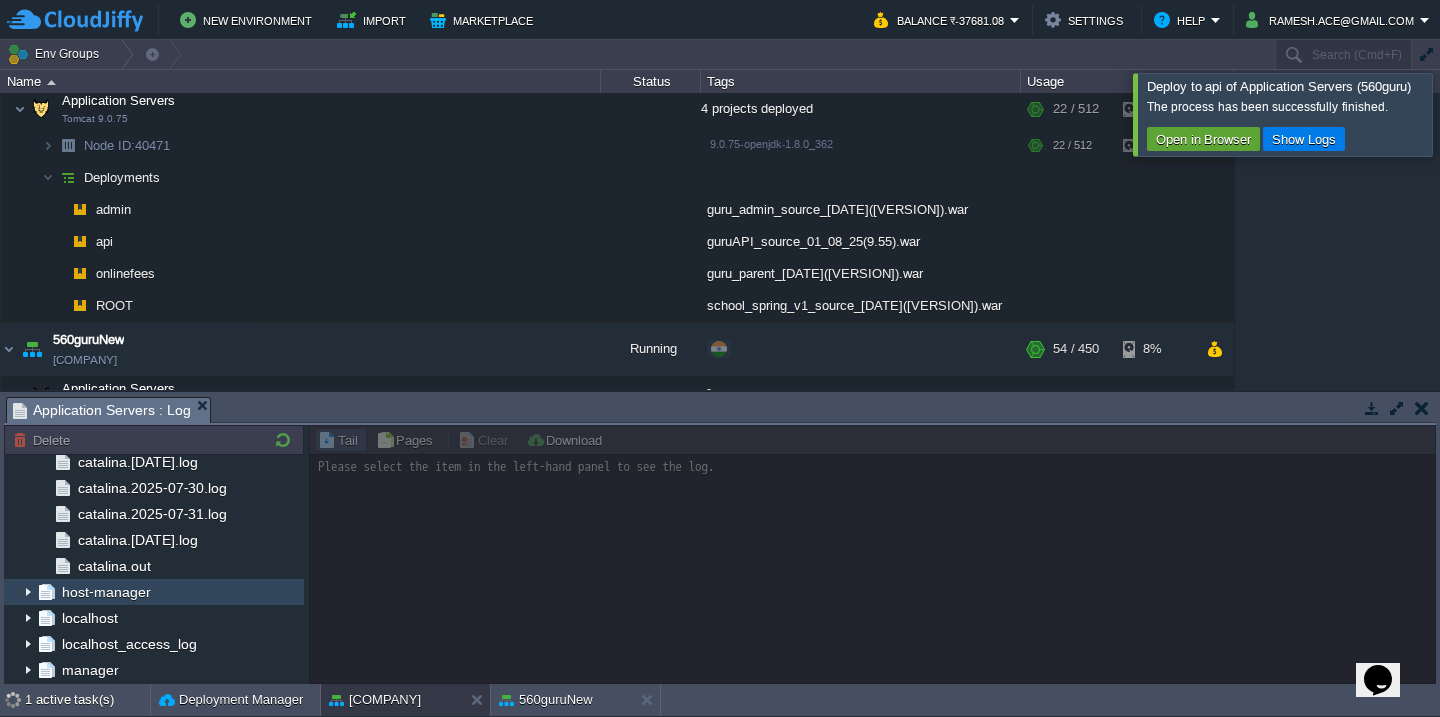click on "host-manager" at bounding box center [154, 592] 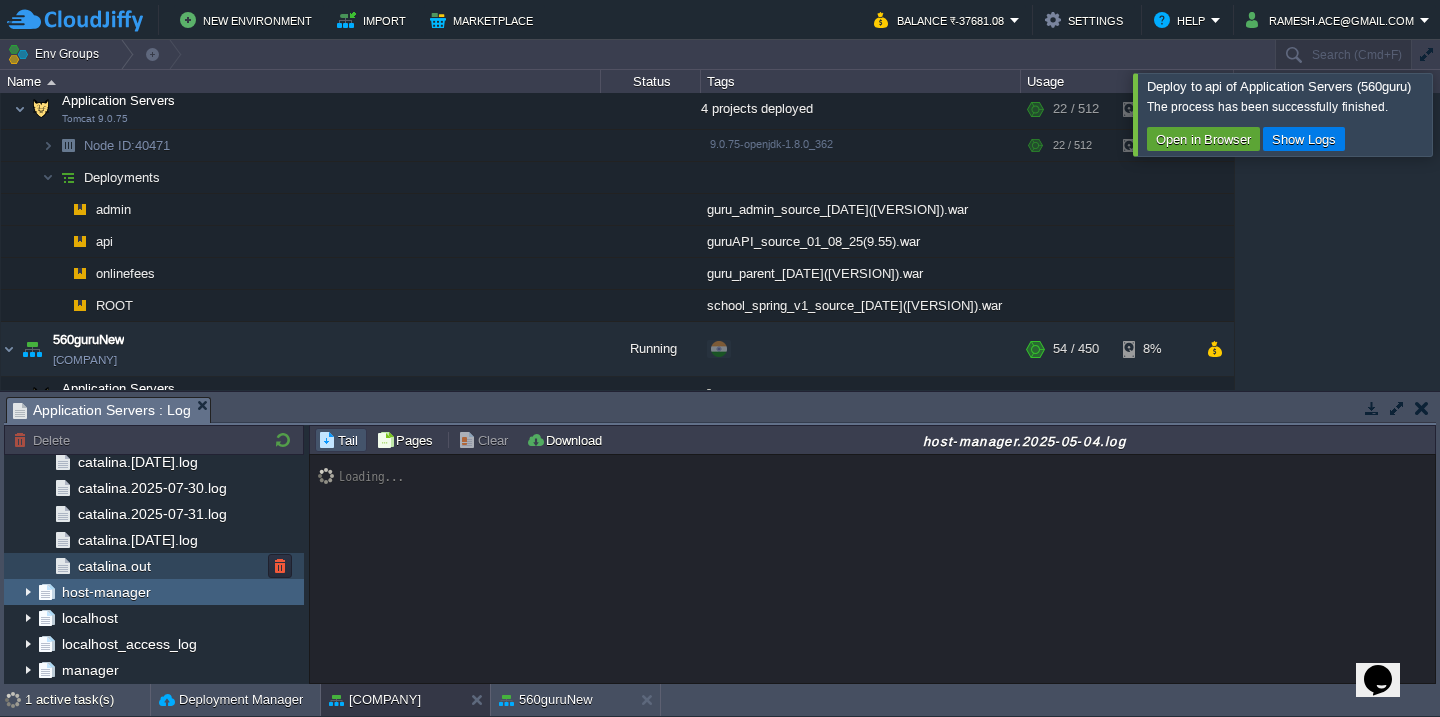 click on "catalina.out" at bounding box center [154, 566] 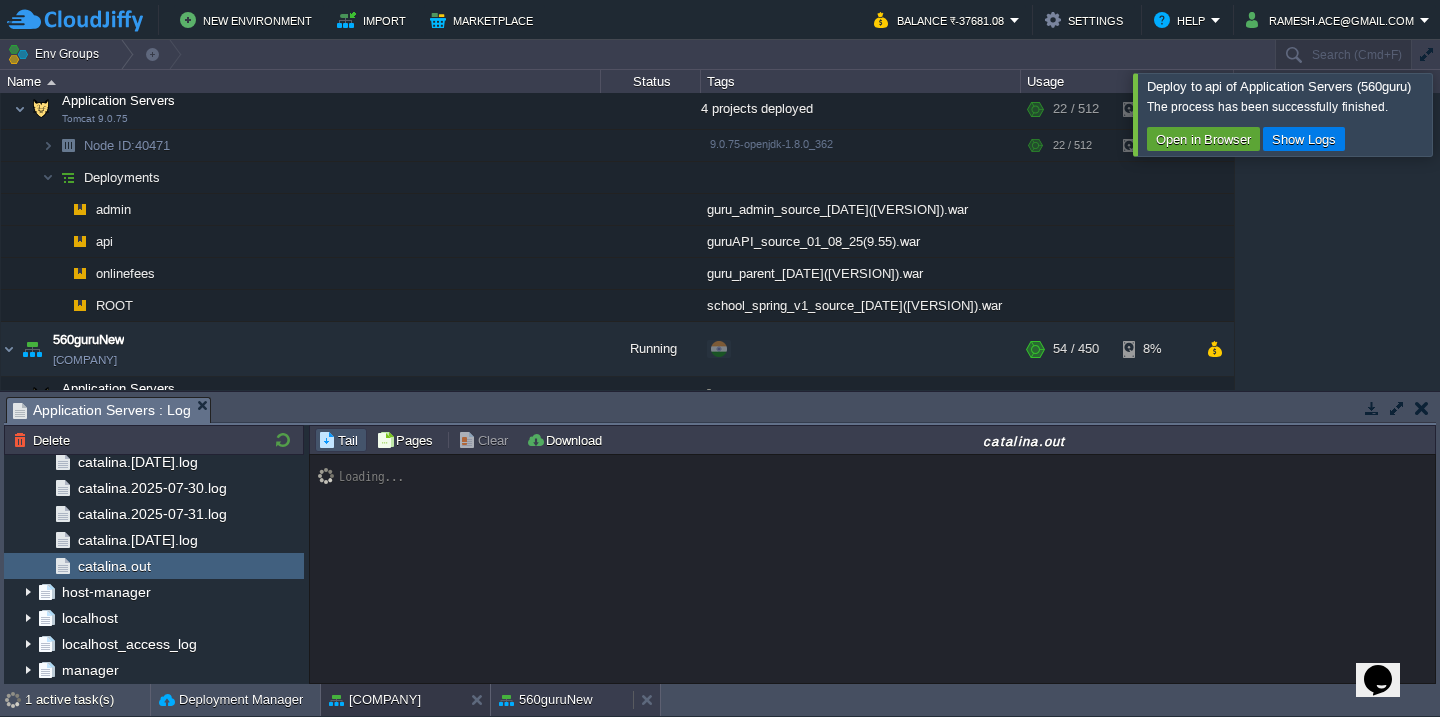 click on "560guruNew" at bounding box center [546, 700] 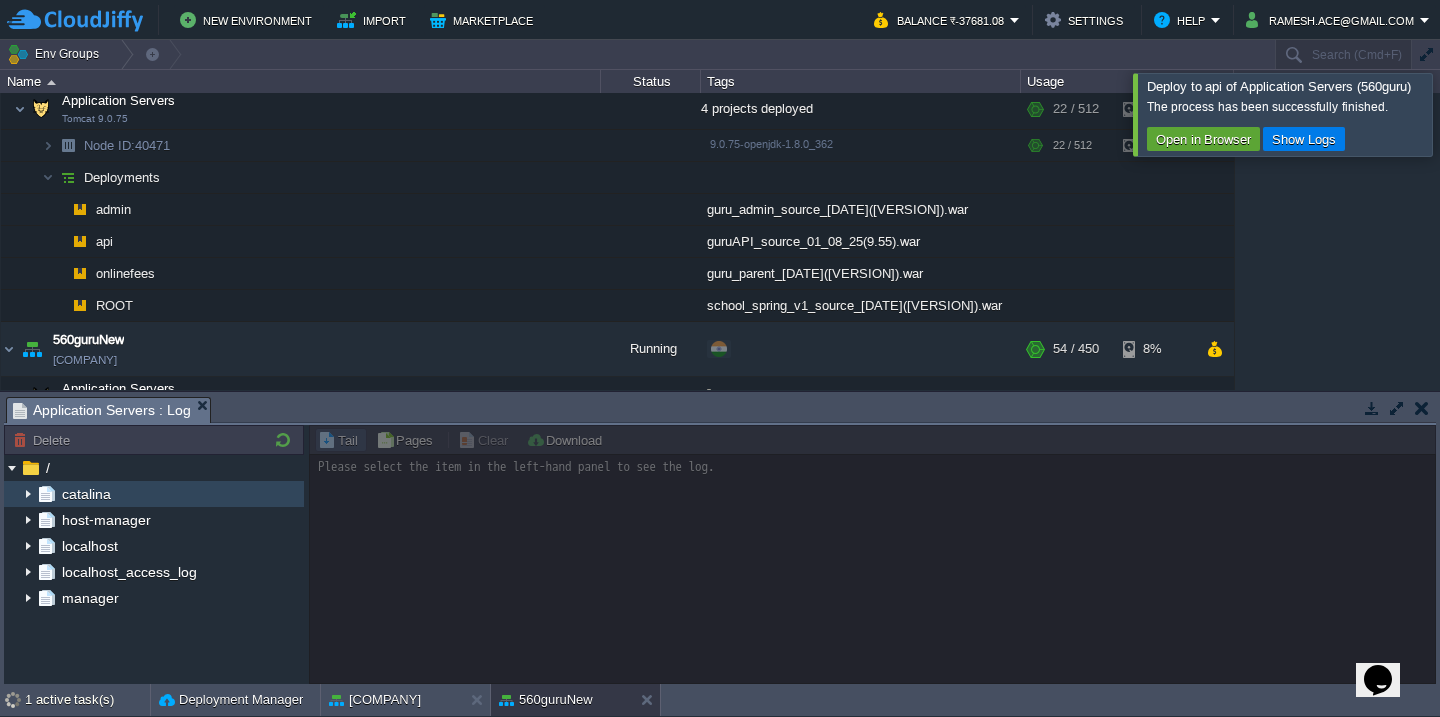 click at bounding box center [28, 494] 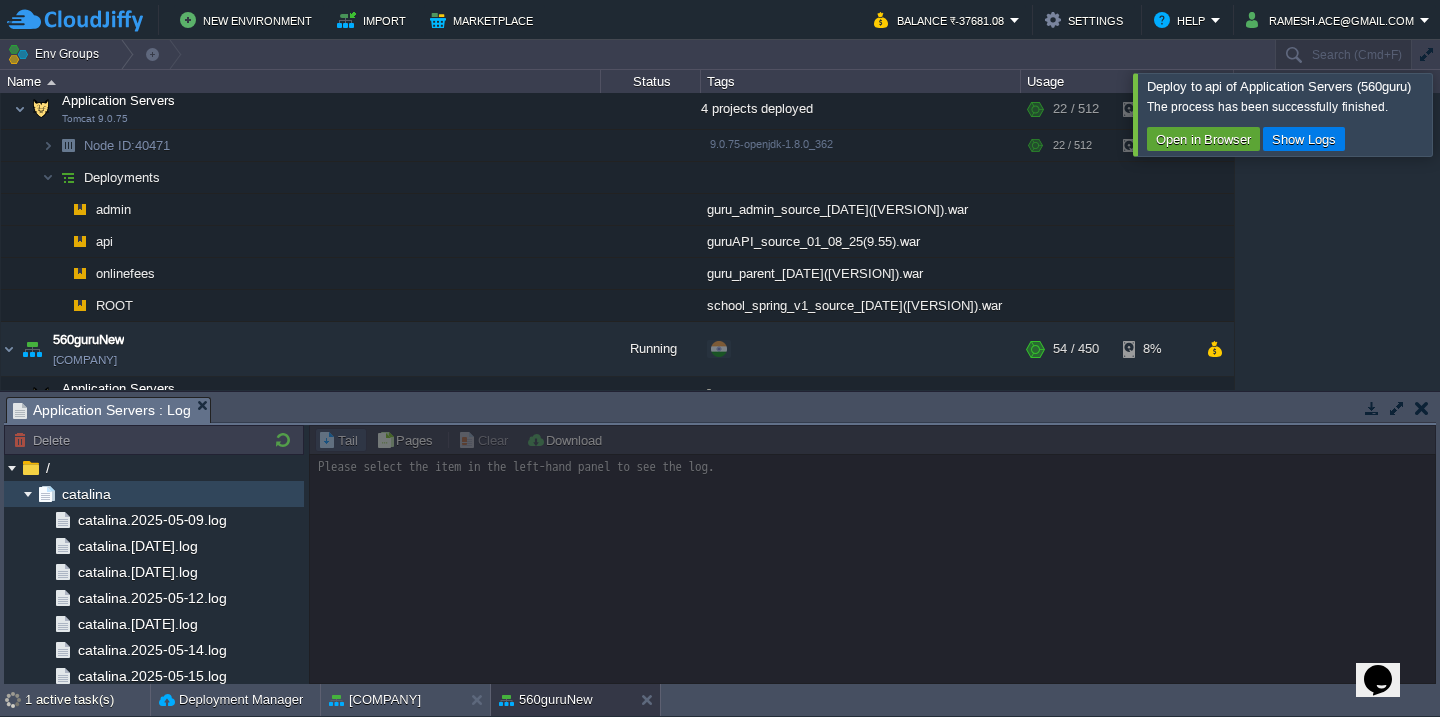scroll, scrollTop: 381, scrollLeft: 0, axis: vertical 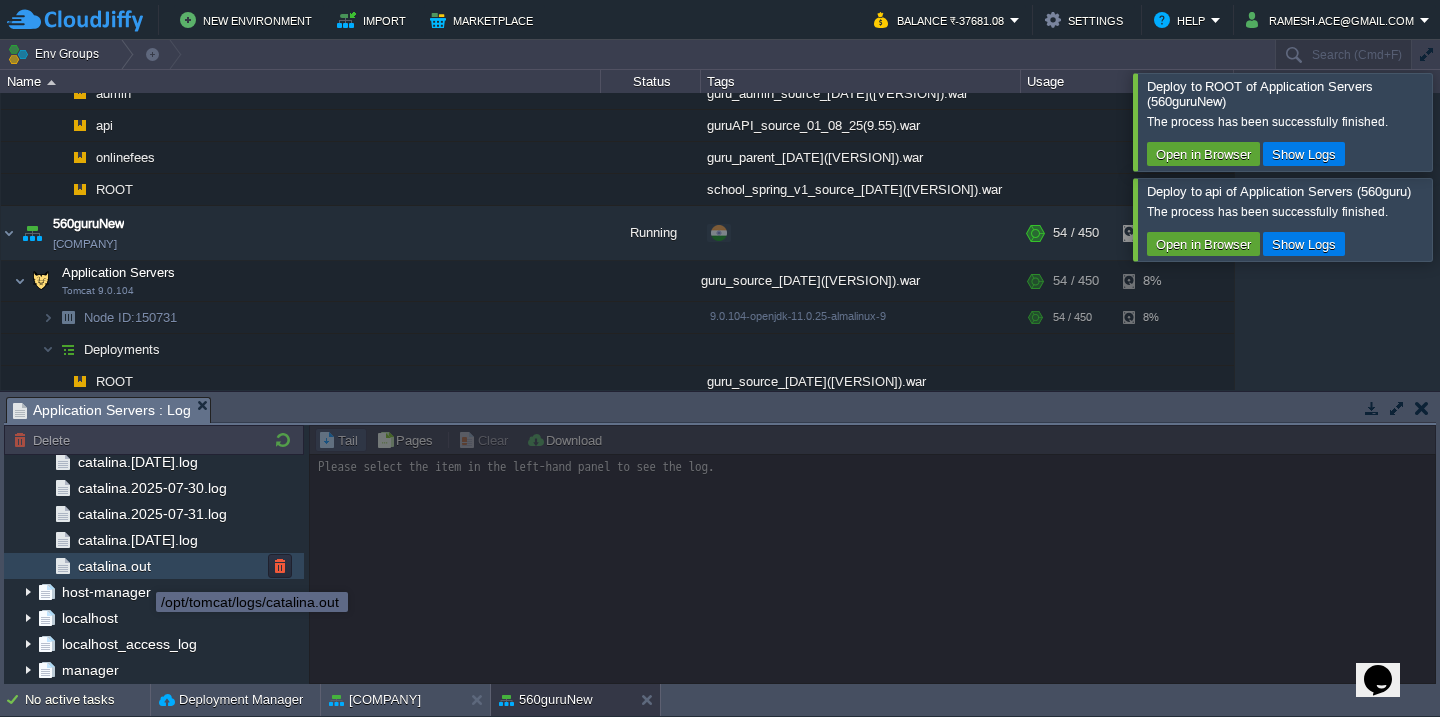 click on "catalina.out" at bounding box center [154, 566] 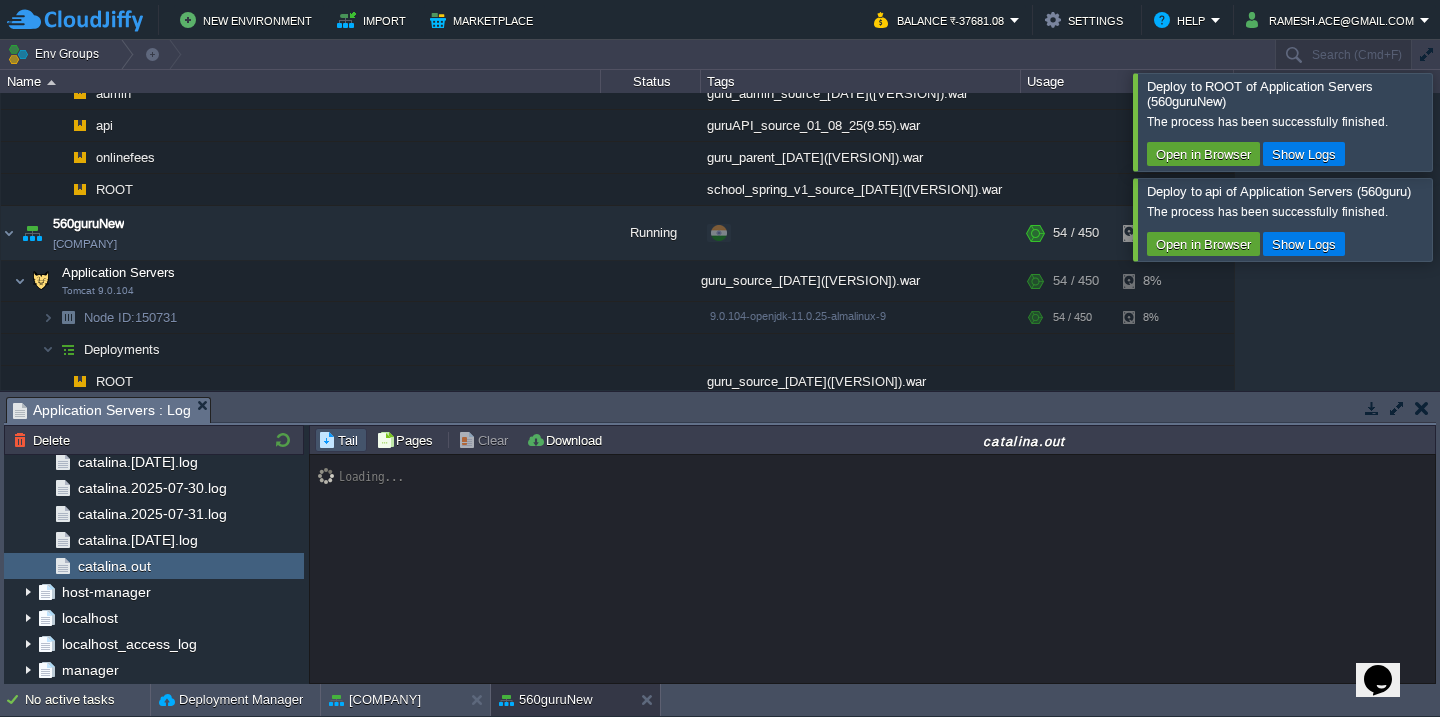click at bounding box center [1464, 121] 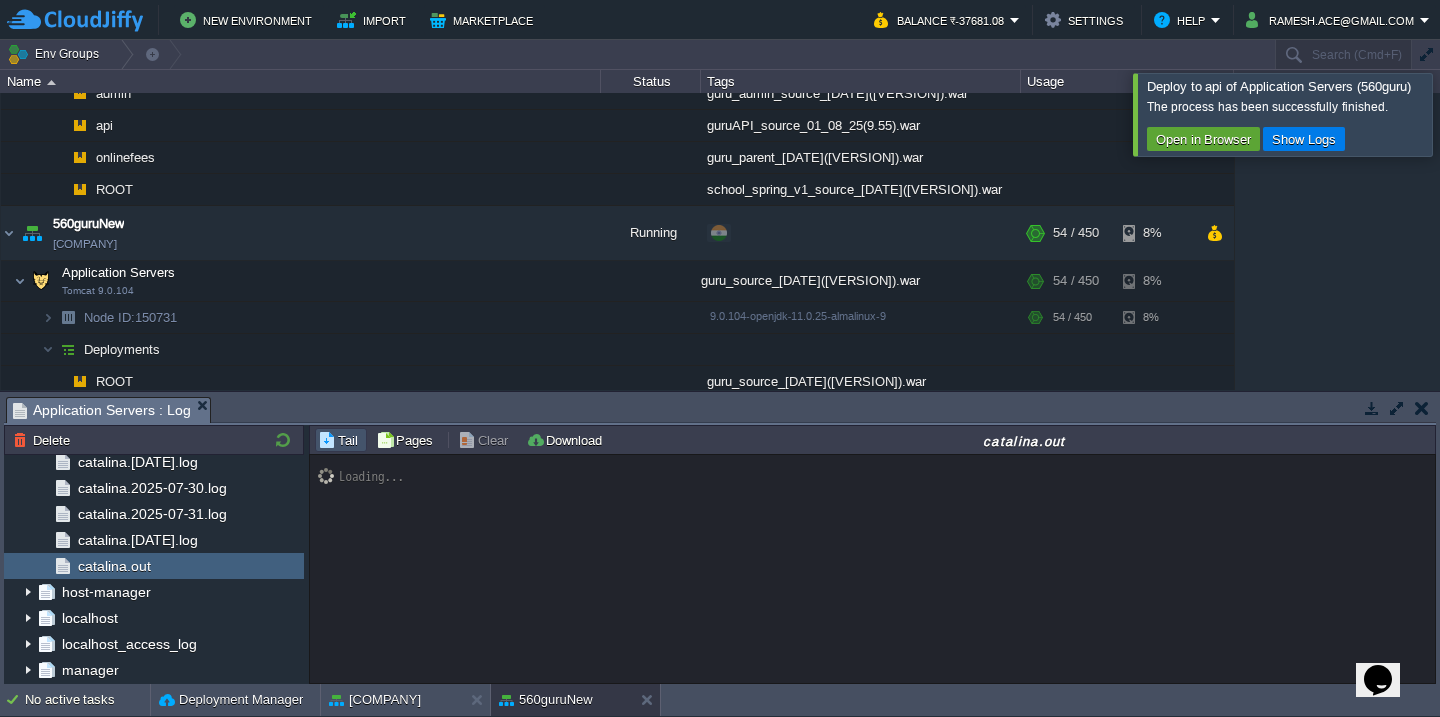 click at bounding box center (1464, 114) 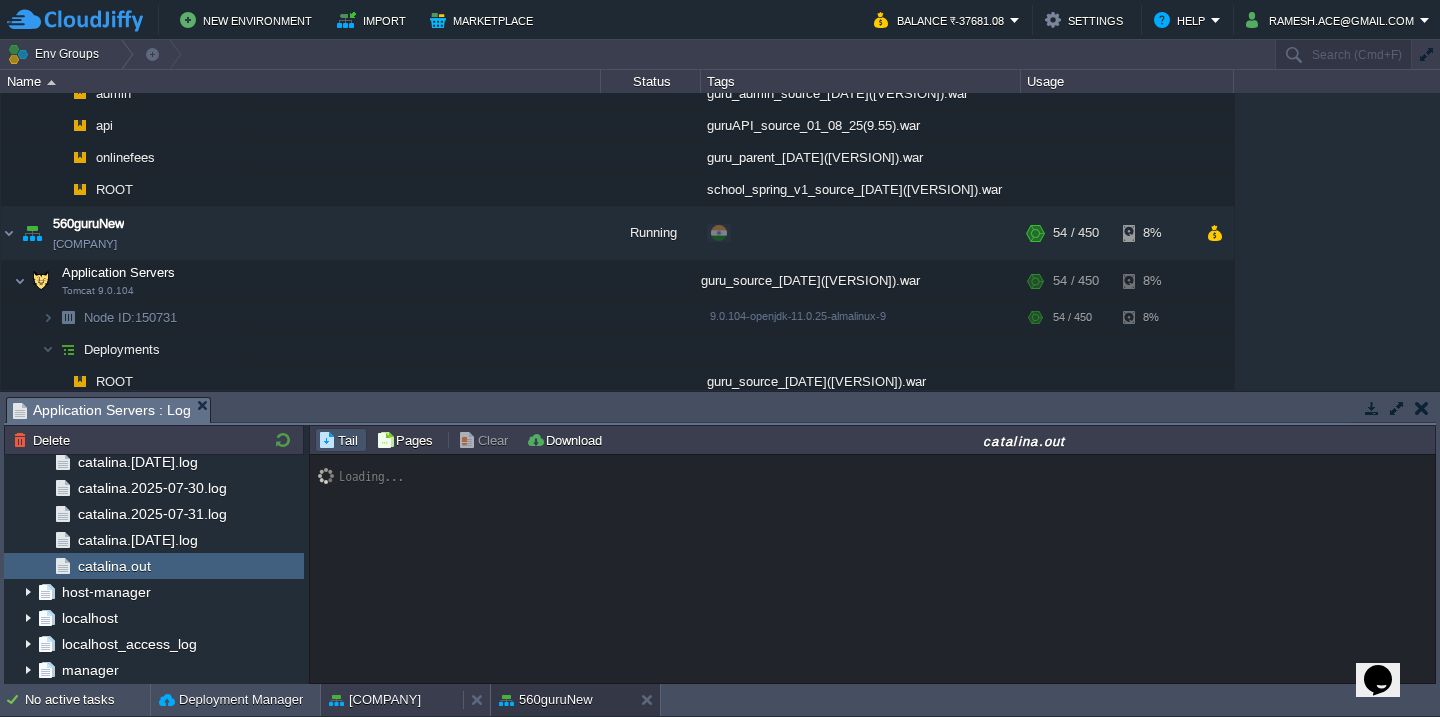 click on "[COMPANY]" at bounding box center [375, 700] 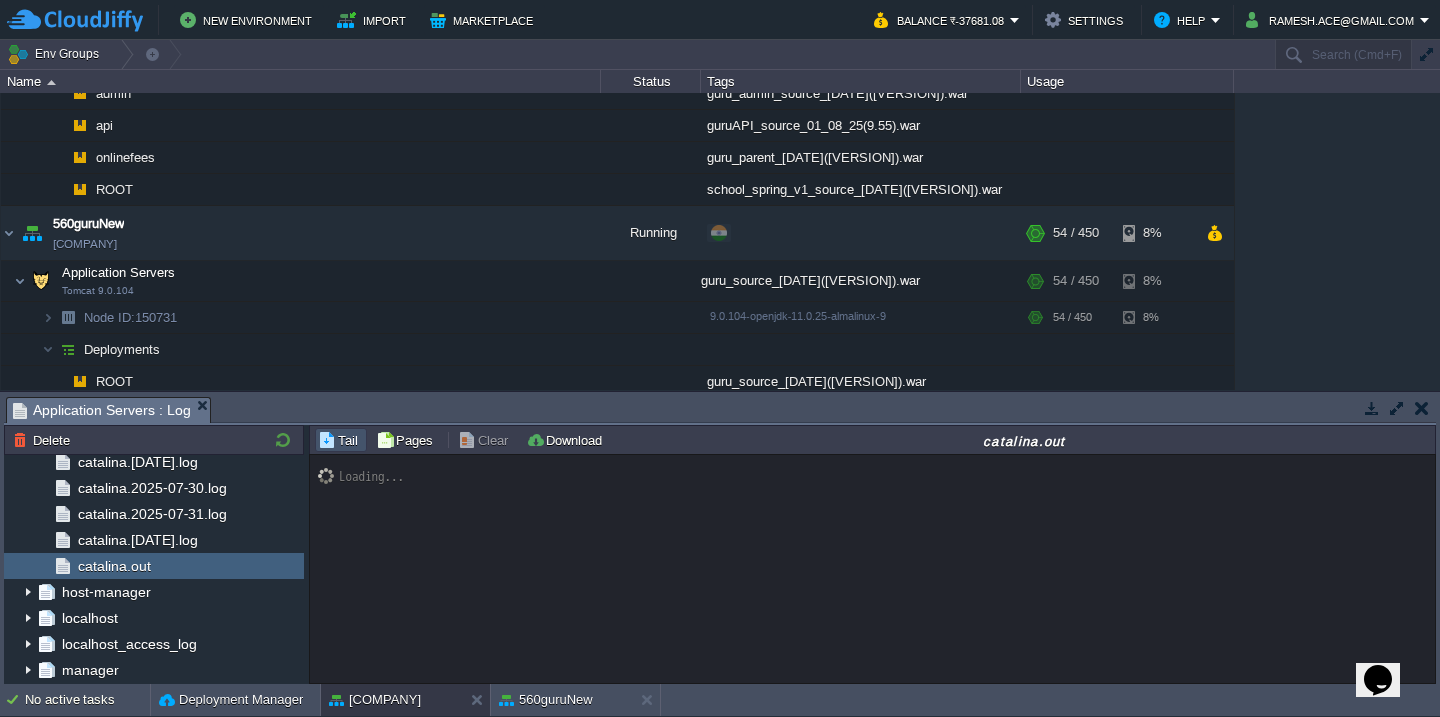scroll, scrollTop: 25979, scrollLeft: 0, axis: vertical 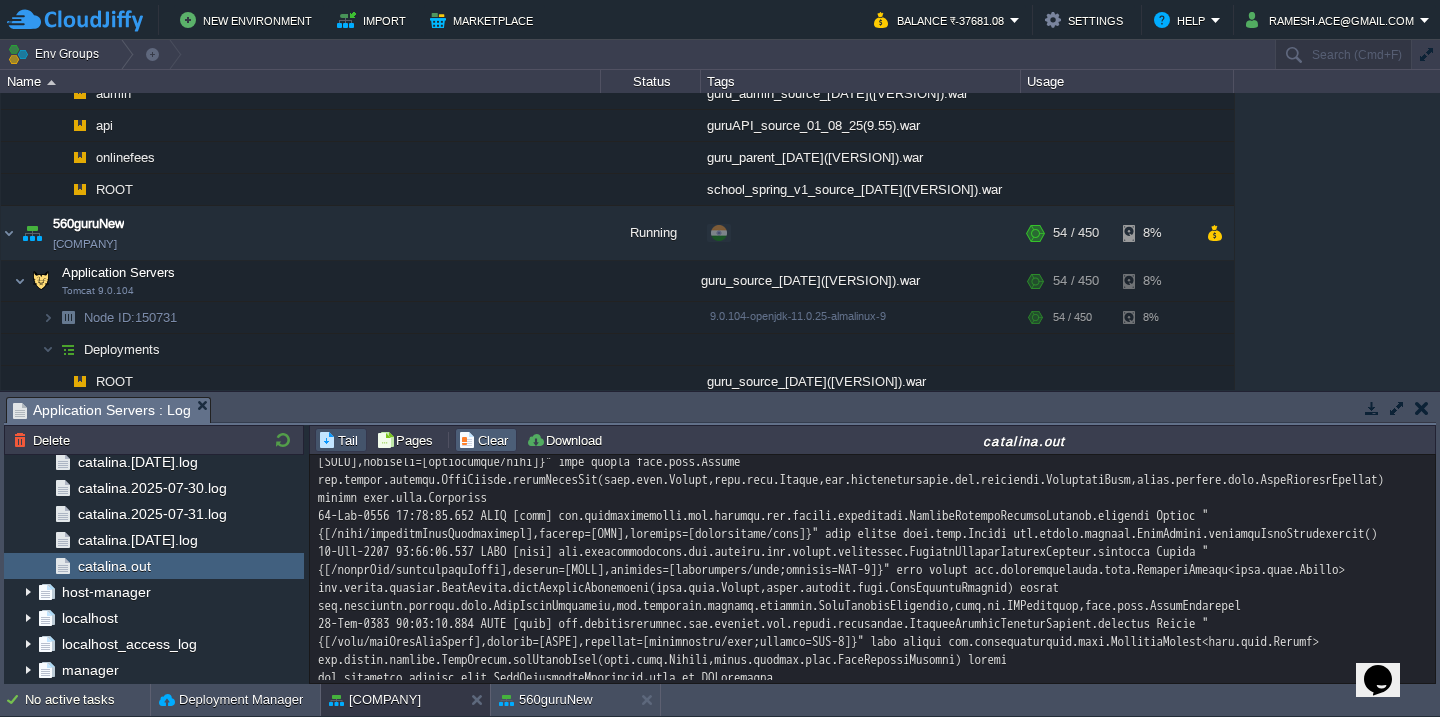 click on "Clear" at bounding box center [486, 440] 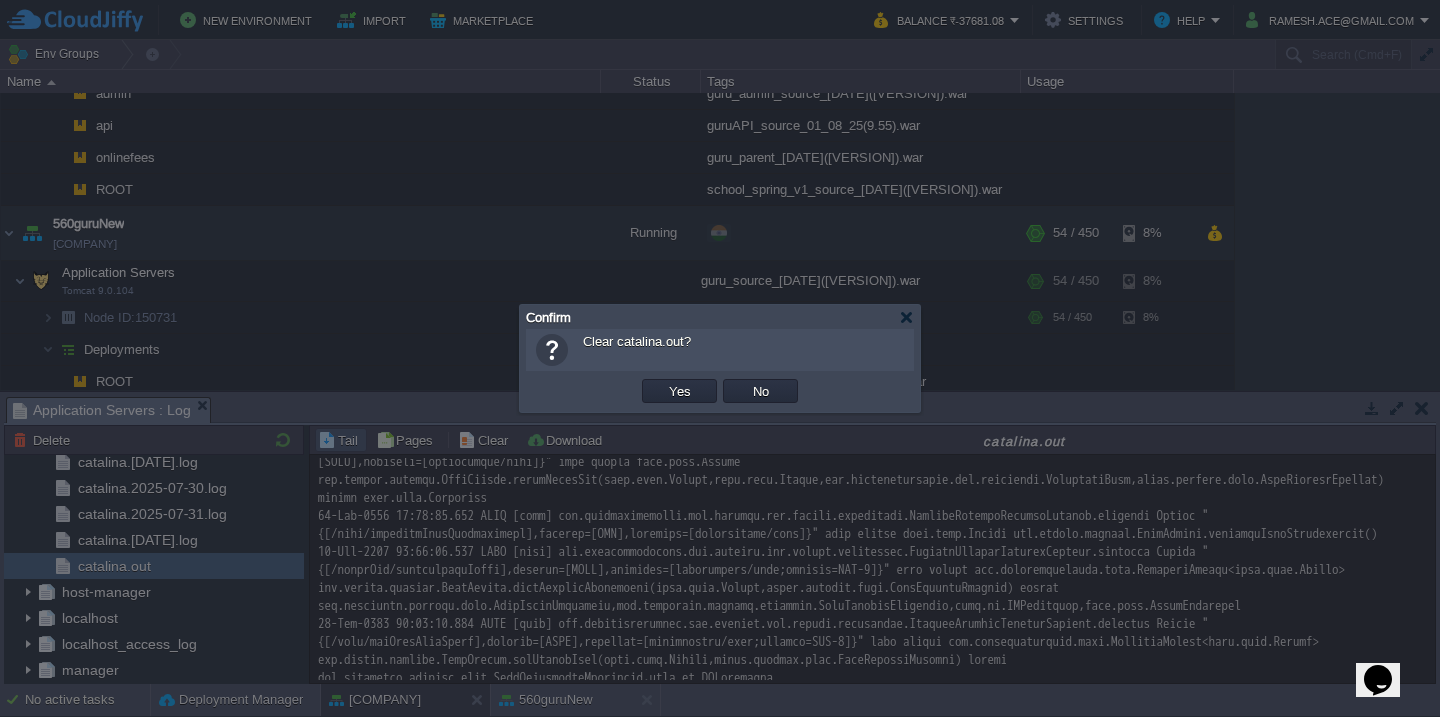 type 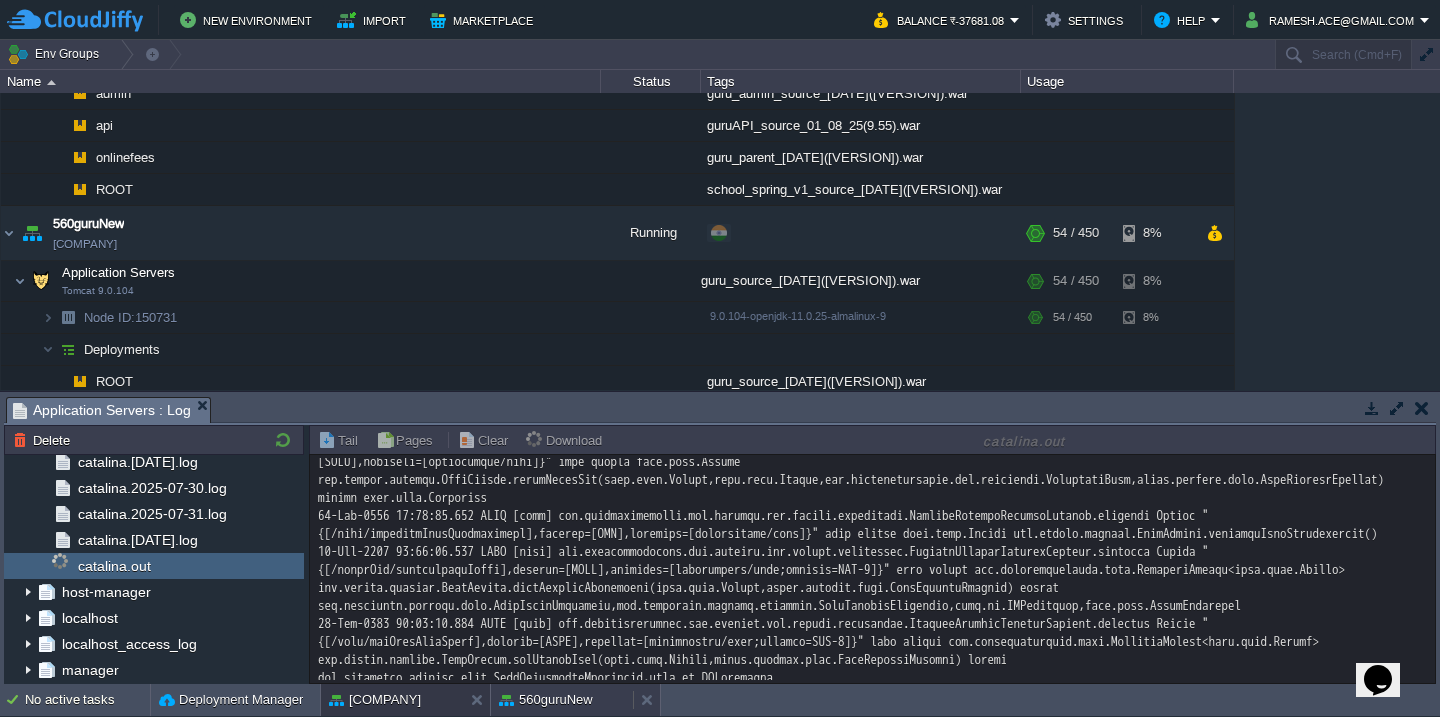 click on "560guruNew" at bounding box center (546, 700) 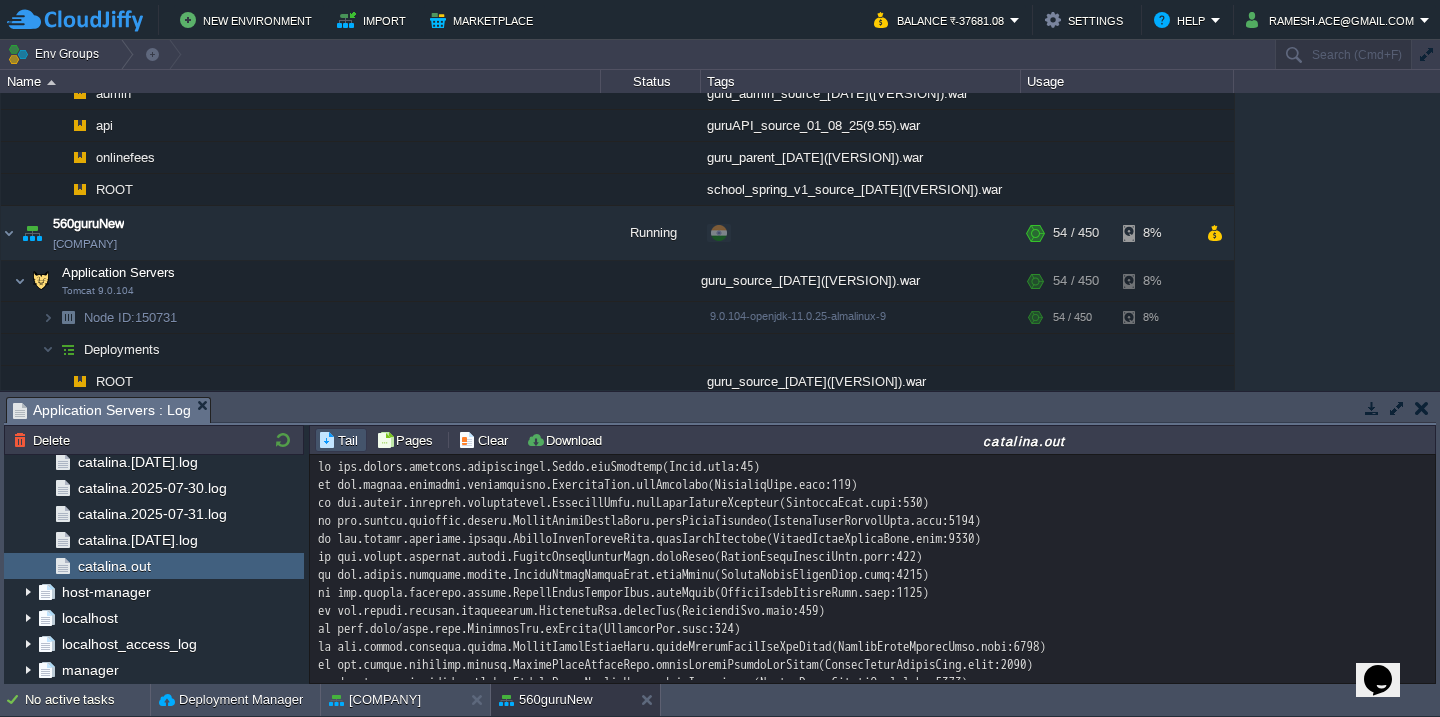 scroll, scrollTop: 17384, scrollLeft: 0, axis: vertical 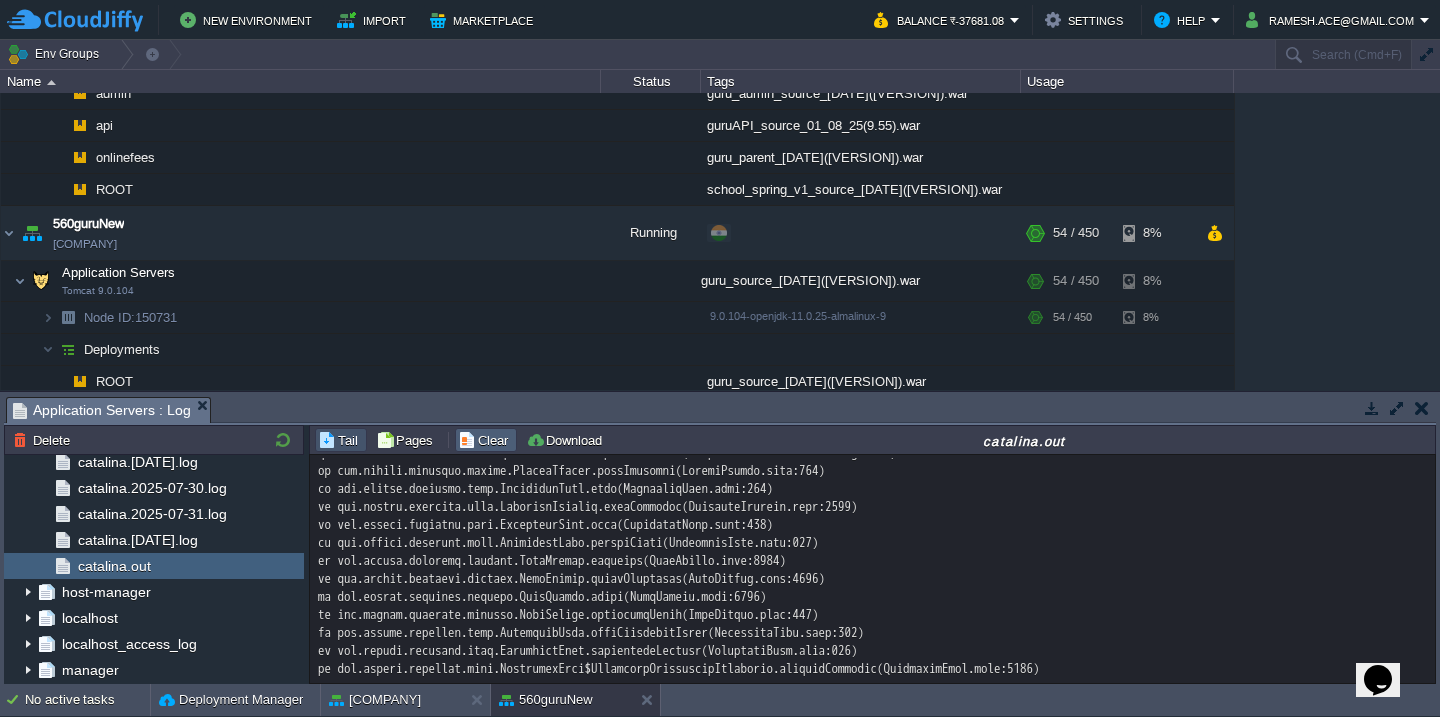 click on "Clear" at bounding box center (486, 440) 